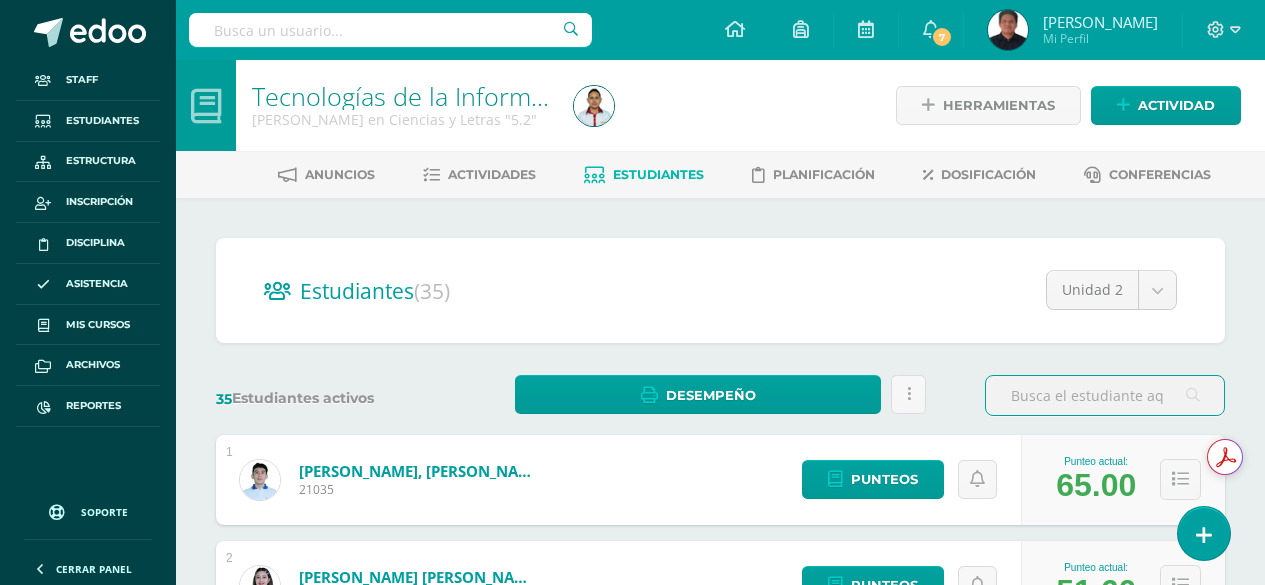 scroll, scrollTop: 0, scrollLeft: 0, axis: both 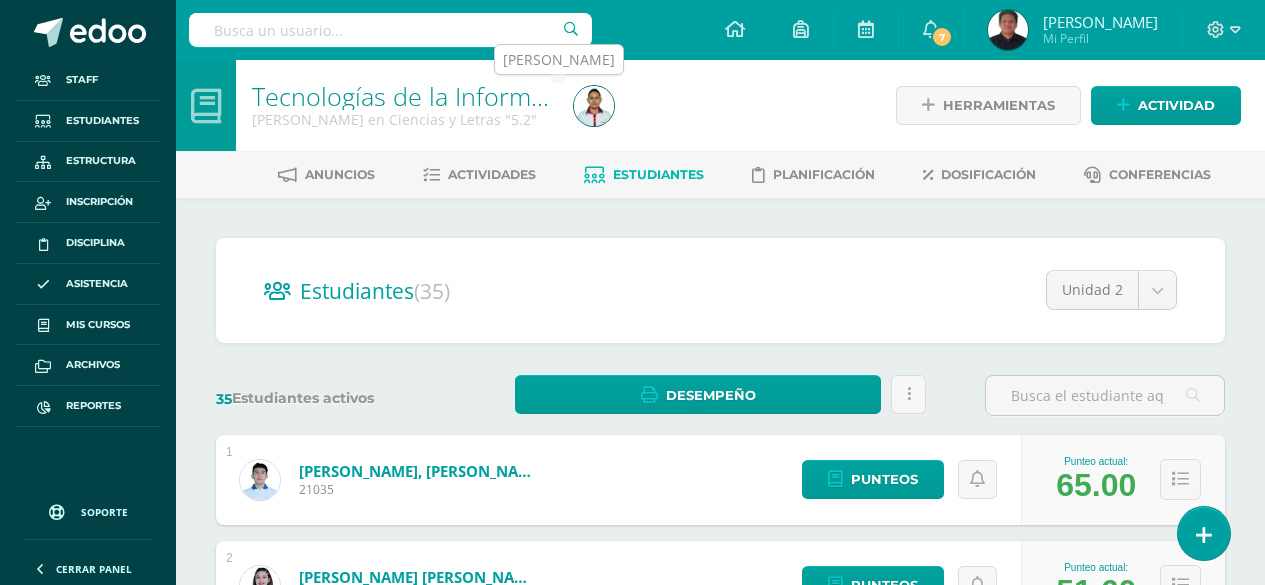 click at bounding box center (594, 106) 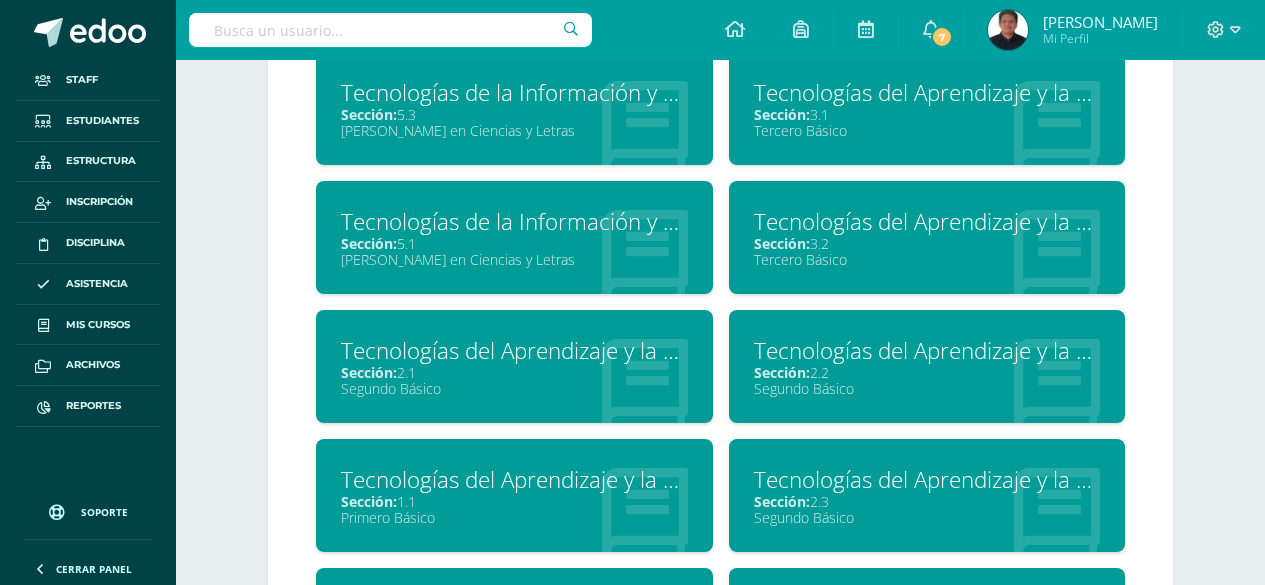 scroll, scrollTop: 1300, scrollLeft: 0, axis: vertical 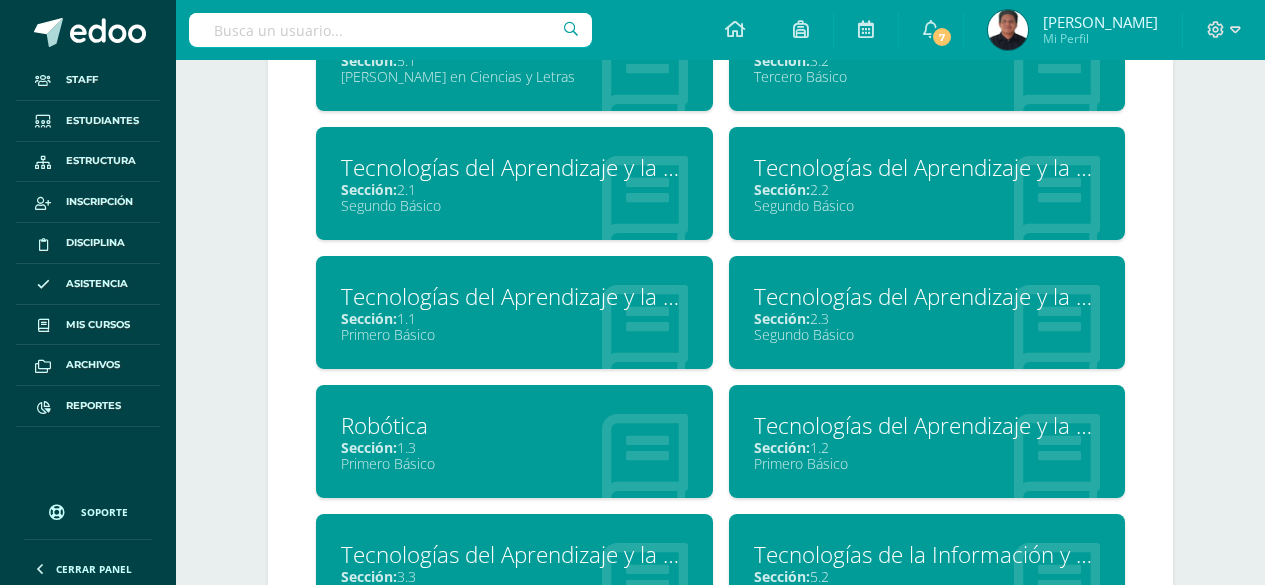 click on "Tecnologías del Aprendizaje y la Comunicación" at bounding box center [927, 167] 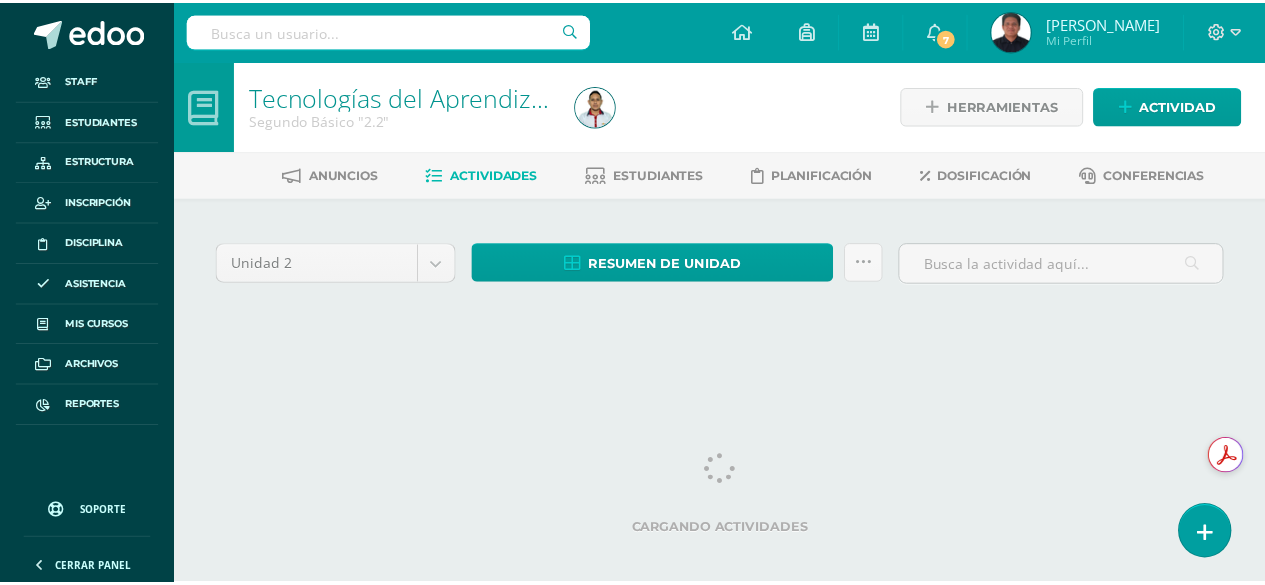 scroll, scrollTop: 0, scrollLeft: 0, axis: both 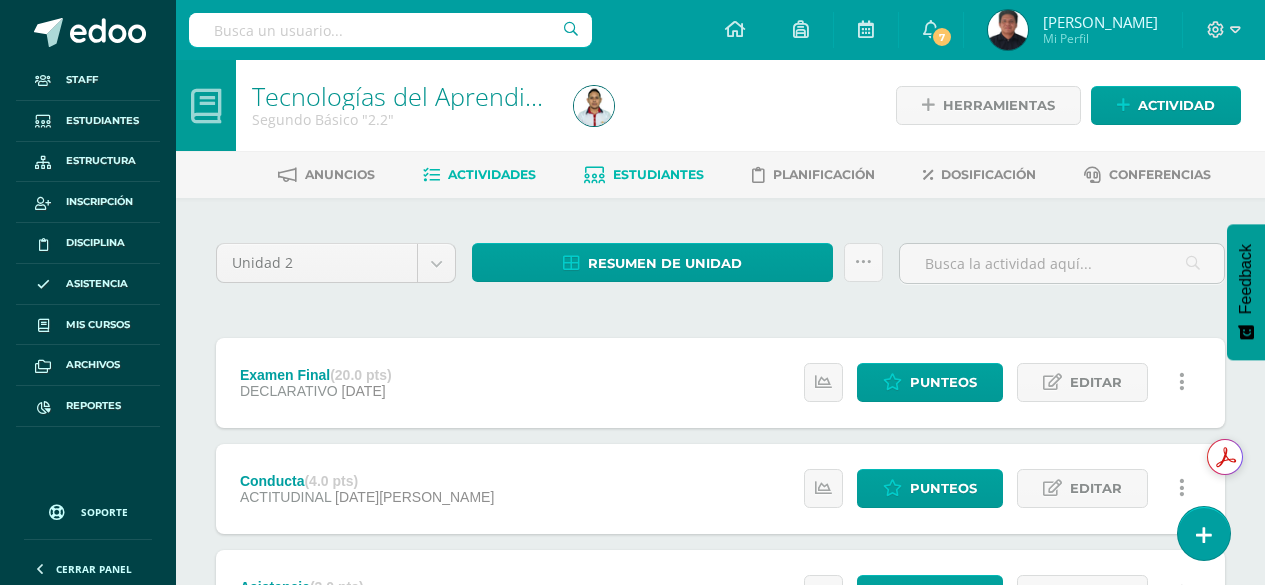 drag, startPoint x: 713, startPoint y: 174, endPoint x: 678, endPoint y: 183, distance: 36.138622 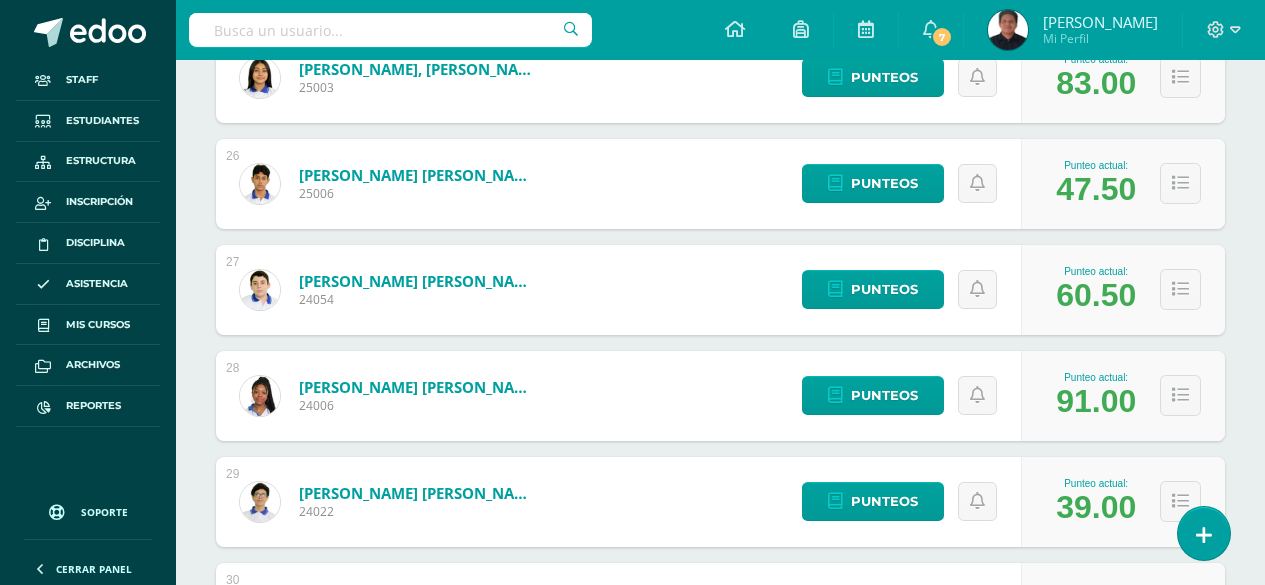 scroll, scrollTop: 3165, scrollLeft: 0, axis: vertical 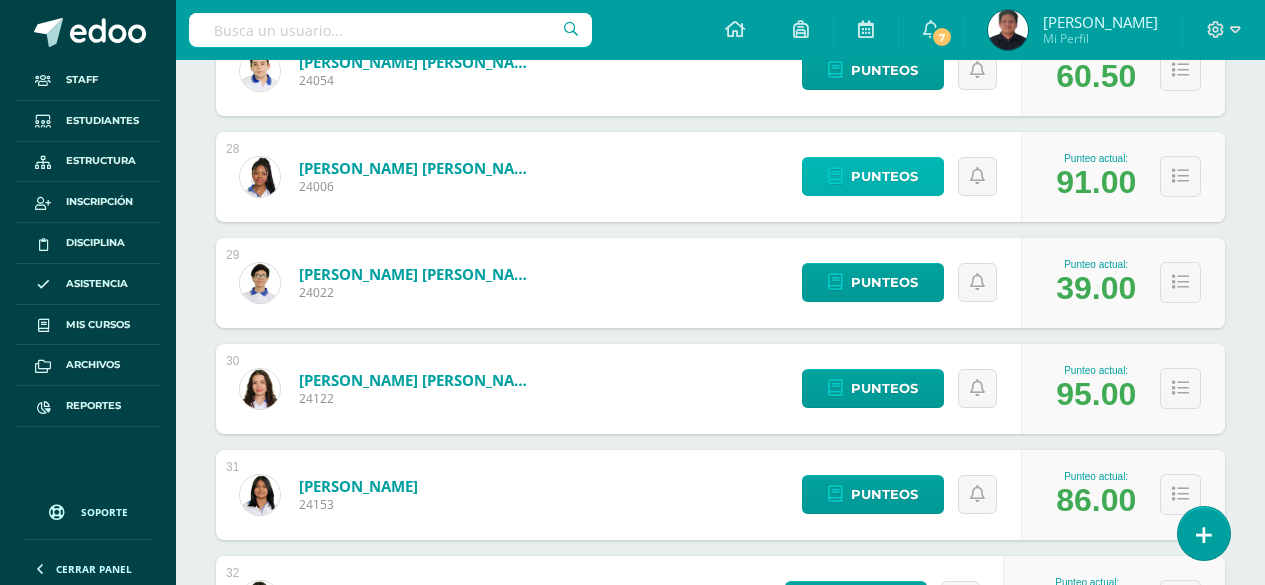 click on "Punteos" at bounding box center (884, 176) 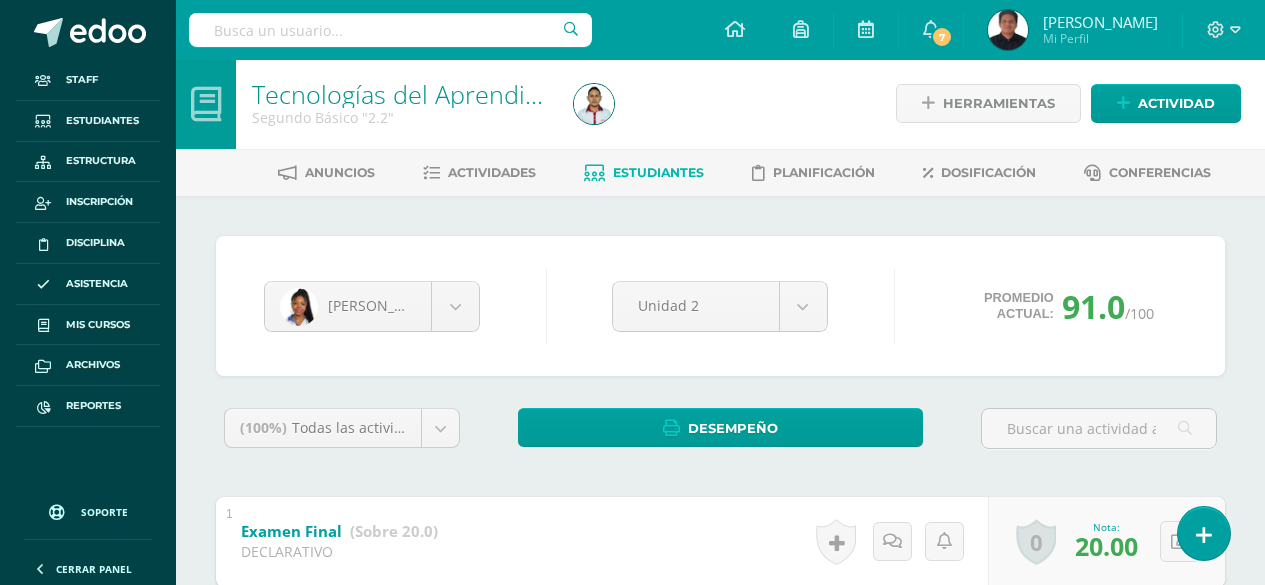 scroll, scrollTop: 0, scrollLeft: 0, axis: both 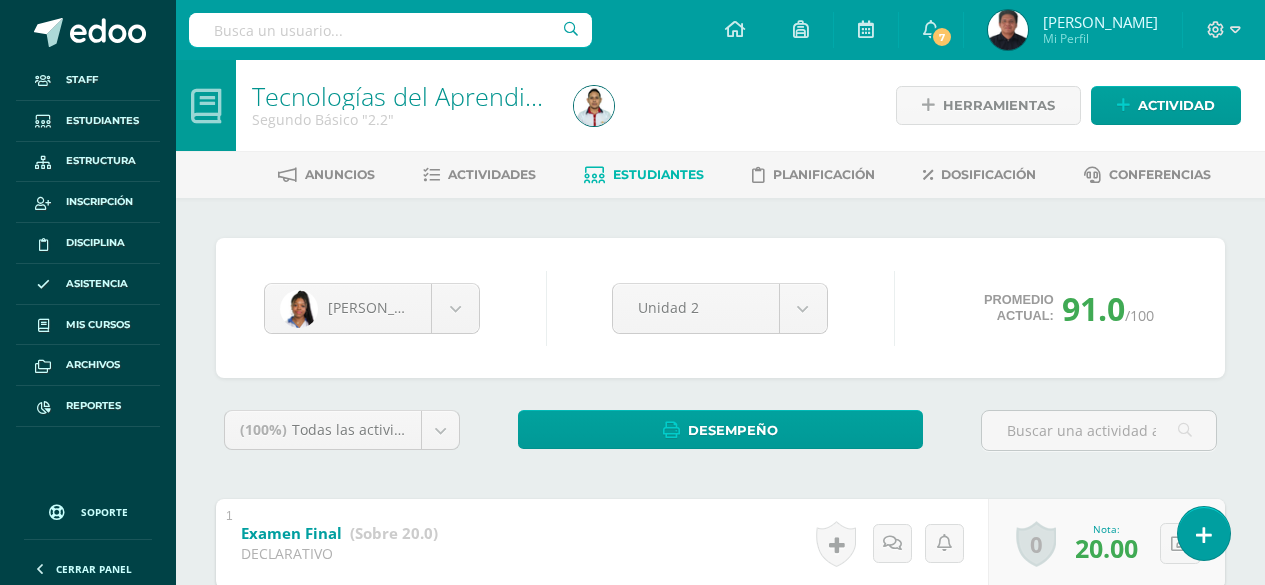click on "Estudiantes" at bounding box center (658, 174) 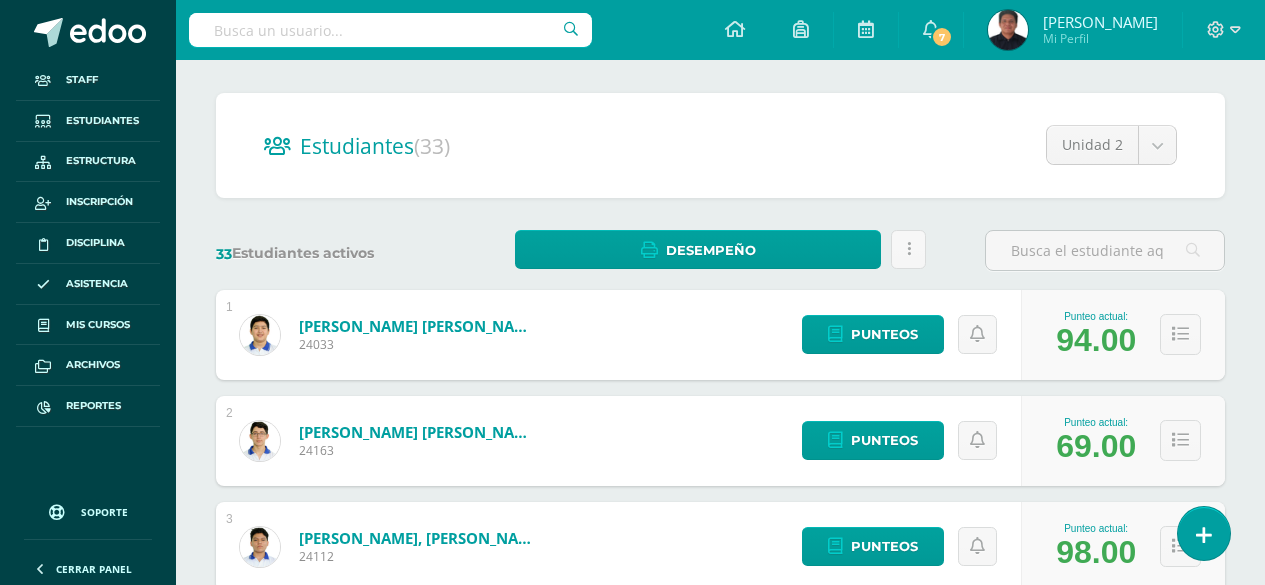 scroll, scrollTop: 0, scrollLeft: 0, axis: both 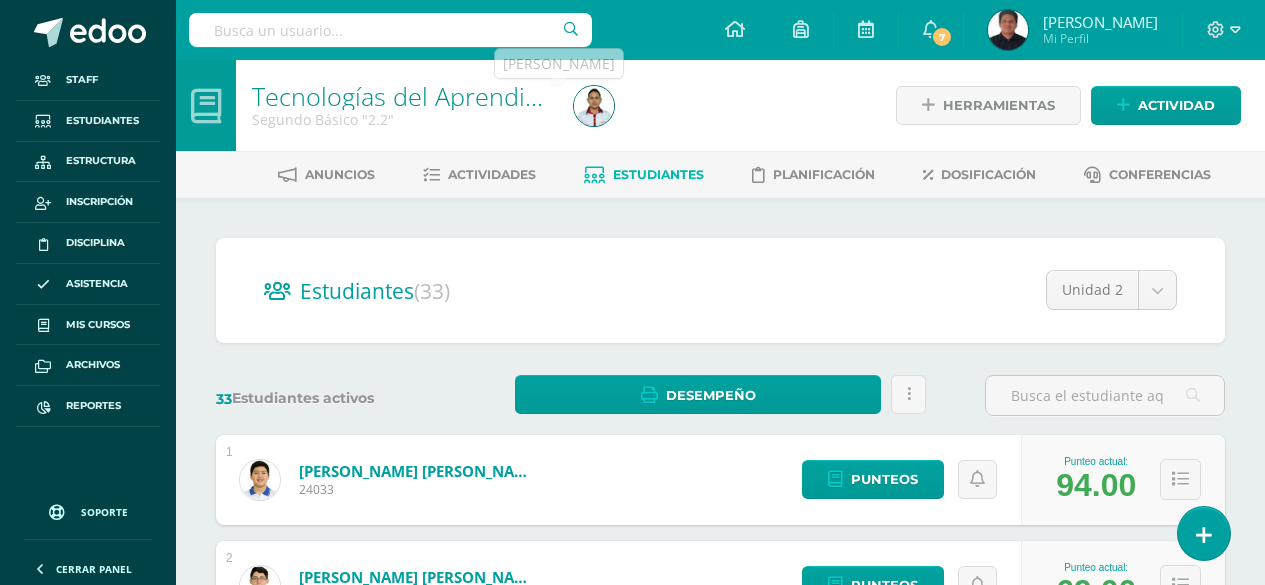 click at bounding box center (594, 105) 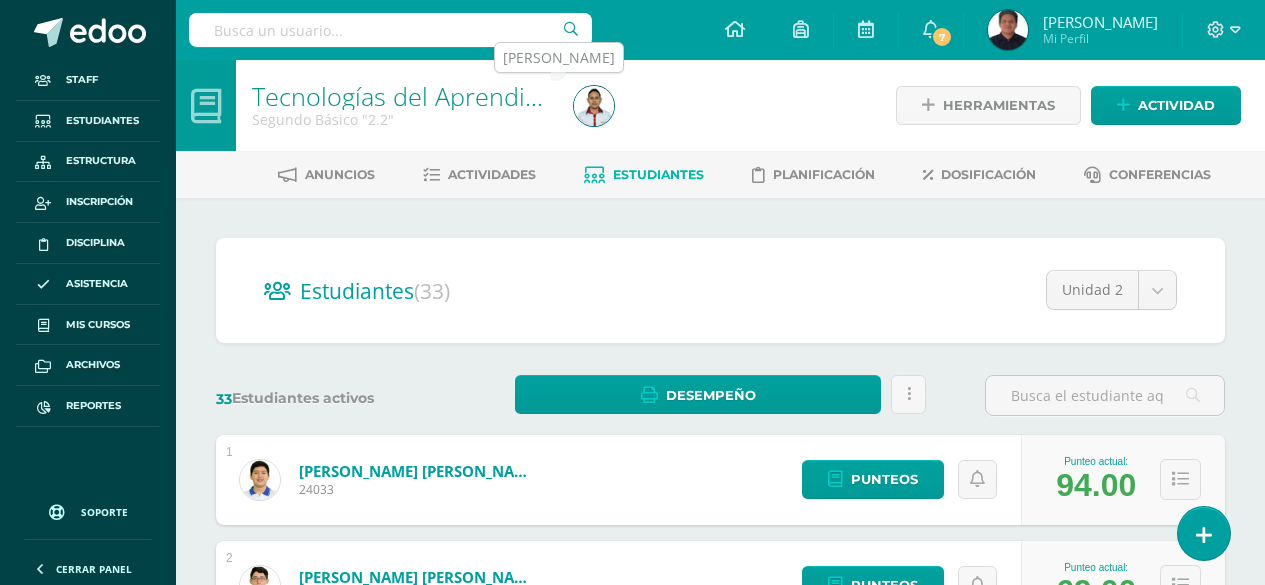 click at bounding box center (594, 106) 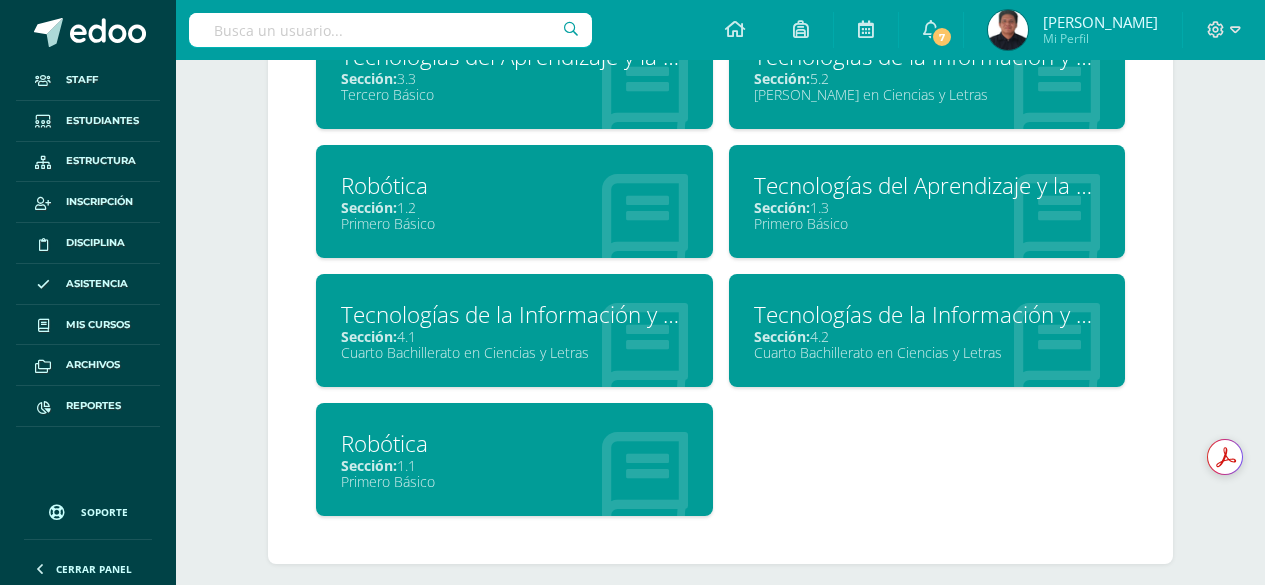 scroll, scrollTop: 1817, scrollLeft: 0, axis: vertical 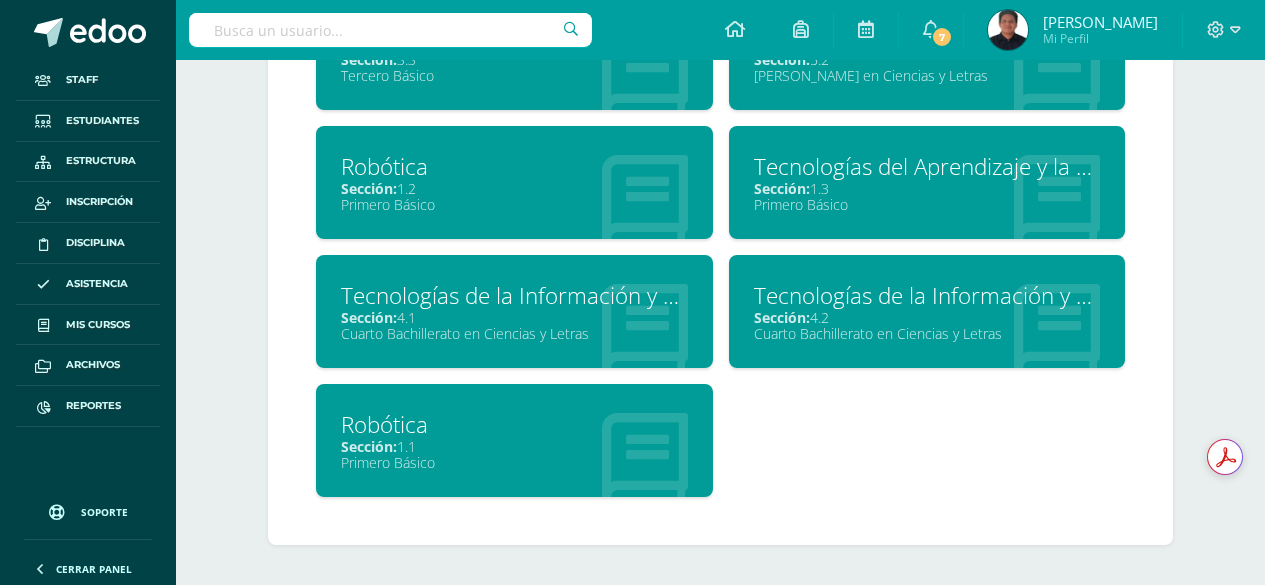 click on "Robótica" at bounding box center (514, 424) 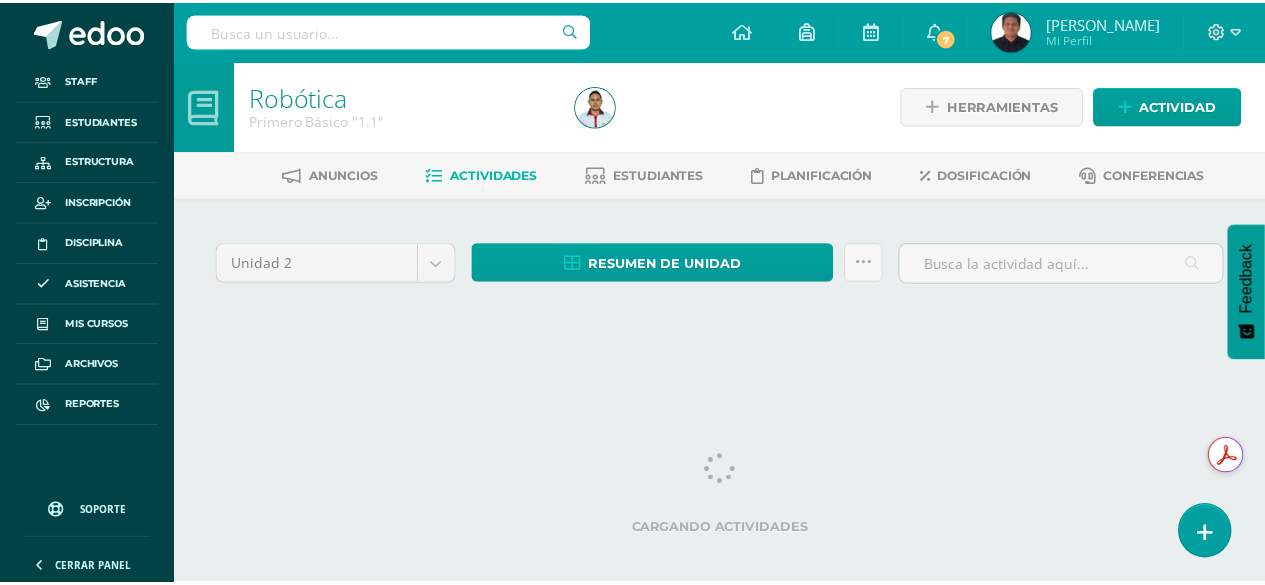 scroll, scrollTop: 0, scrollLeft: 0, axis: both 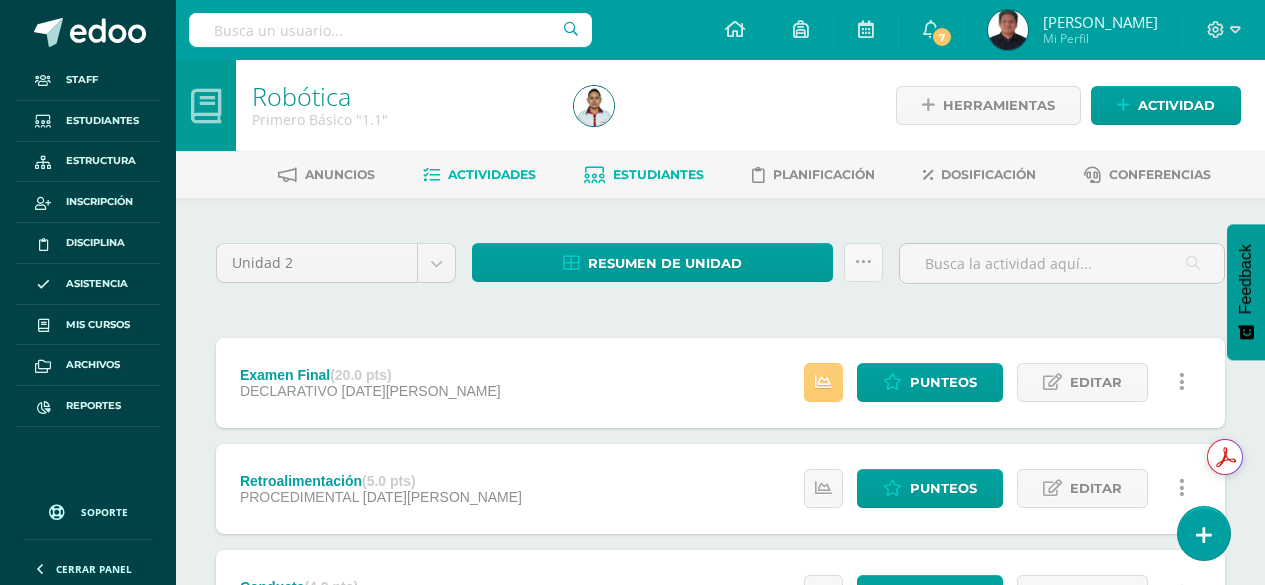 click on "Estudiantes" at bounding box center [658, 174] 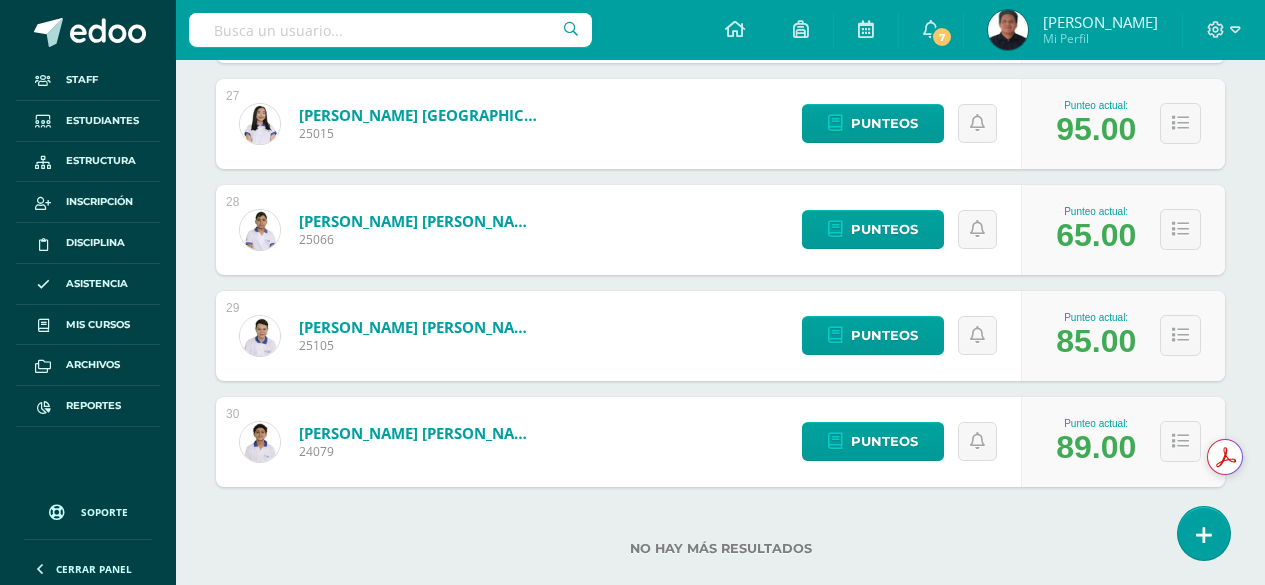 scroll, scrollTop: 3147, scrollLeft: 0, axis: vertical 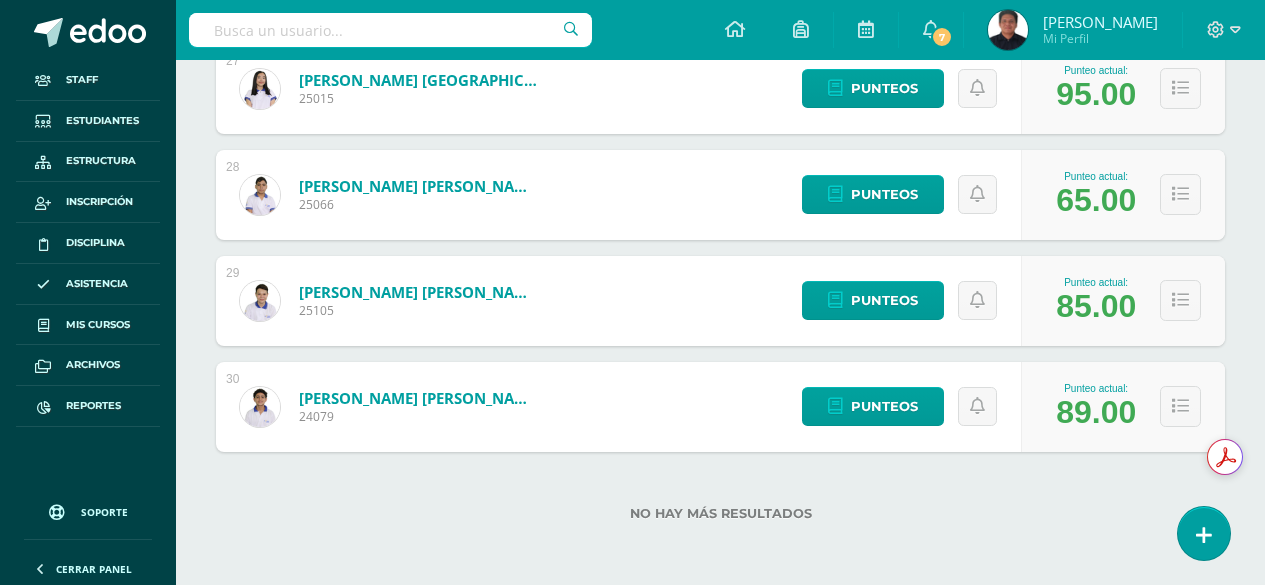 drag, startPoint x: 1135, startPoint y: 408, endPoint x: 303, endPoint y: 387, distance: 832.26495 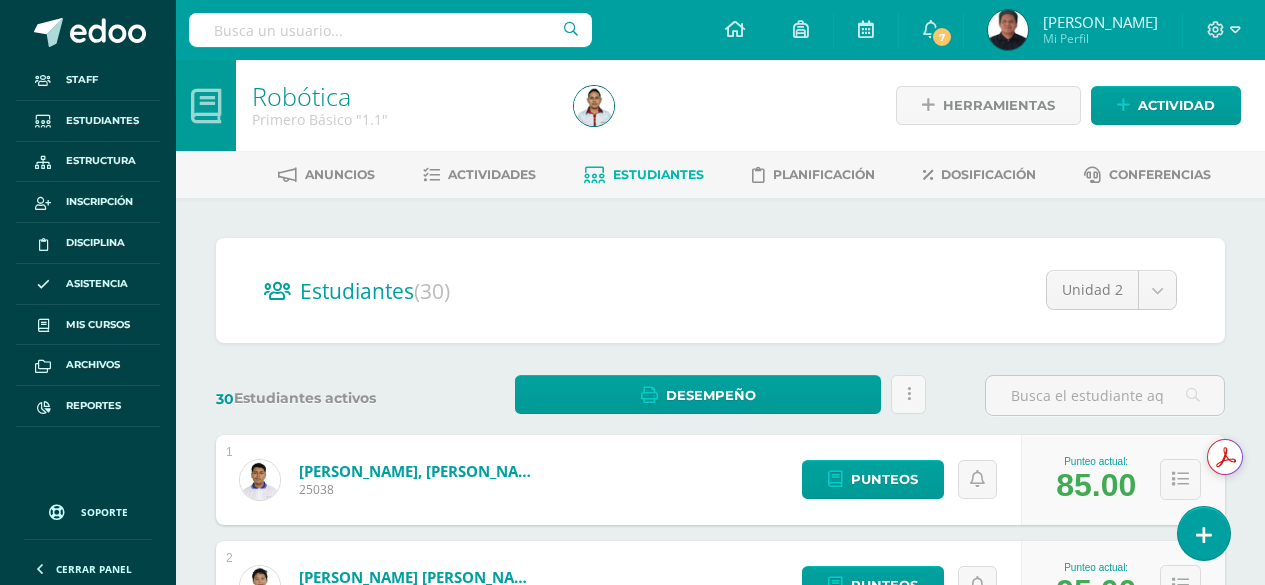 scroll, scrollTop: 2511, scrollLeft: 0, axis: vertical 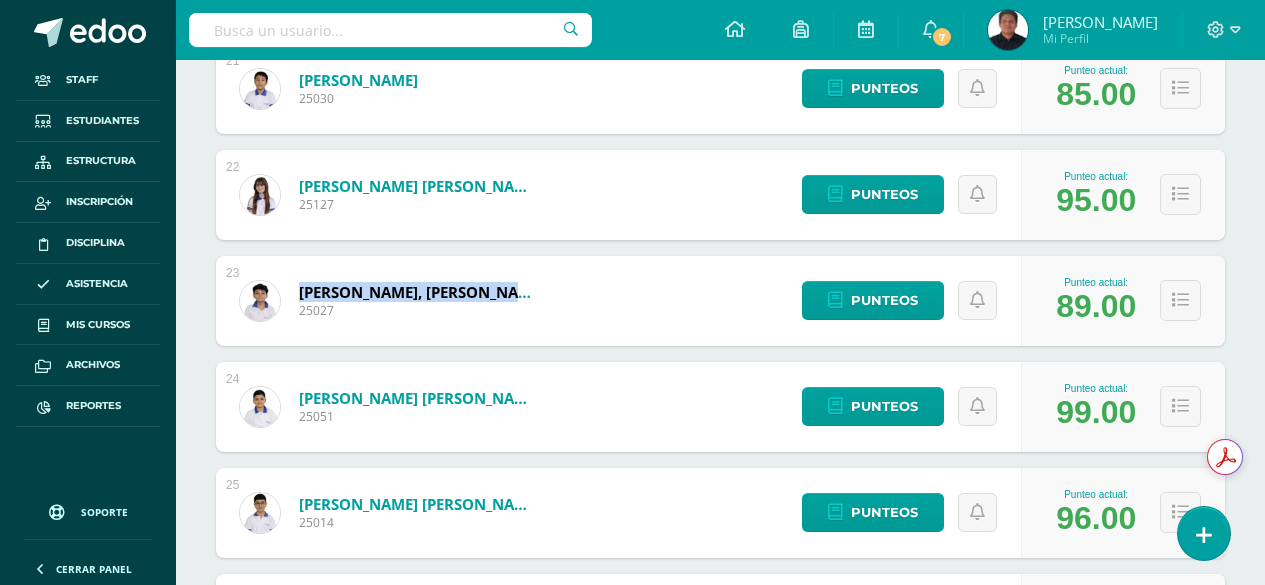 drag, startPoint x: 286, startPoint y: 286, endPoint x: 533, endPoint y: 293, distance: 247.09917 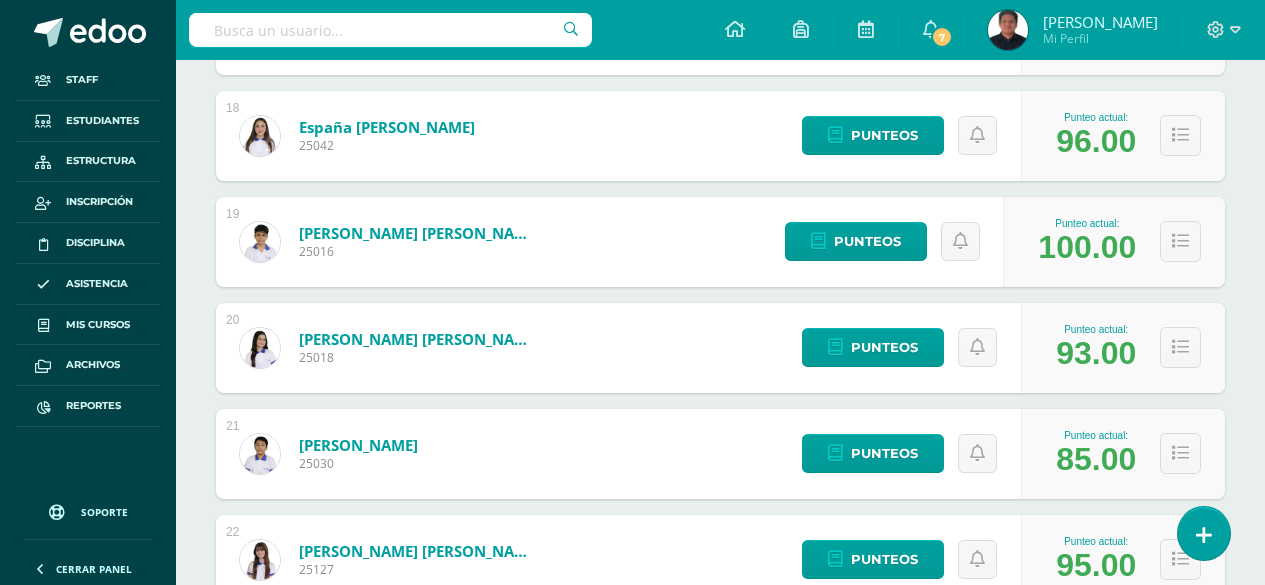 scroll, scrollTop: 2111, scrollLeft: 0, axis: vertical 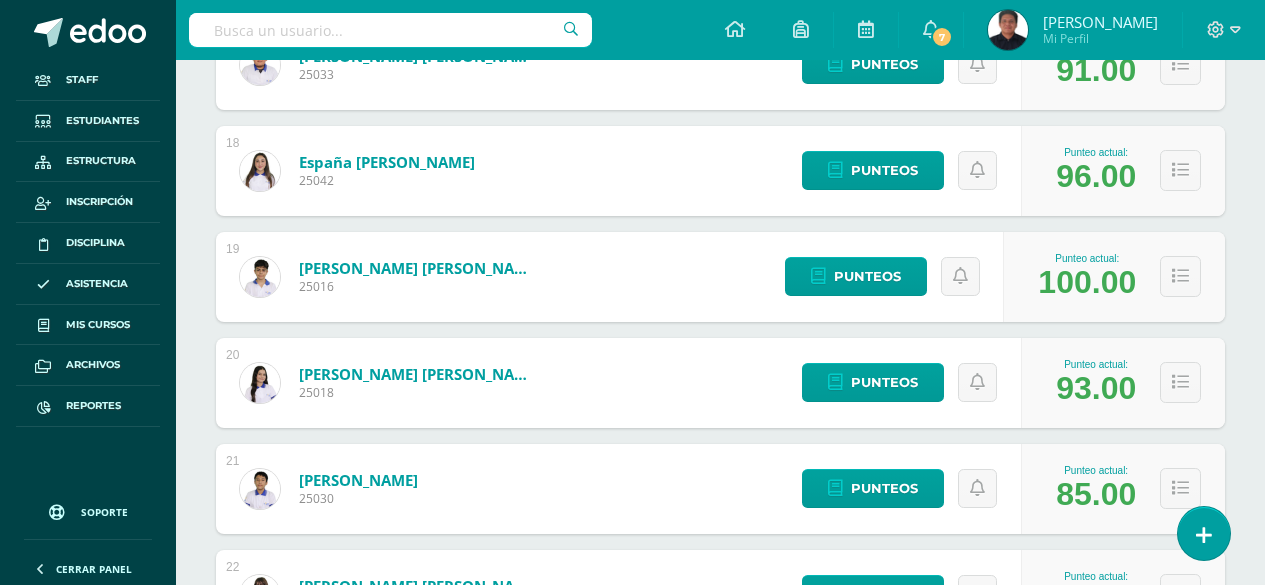click on "Espino Gómez, Yamil Eduardo" at bounding box center [419, 268] 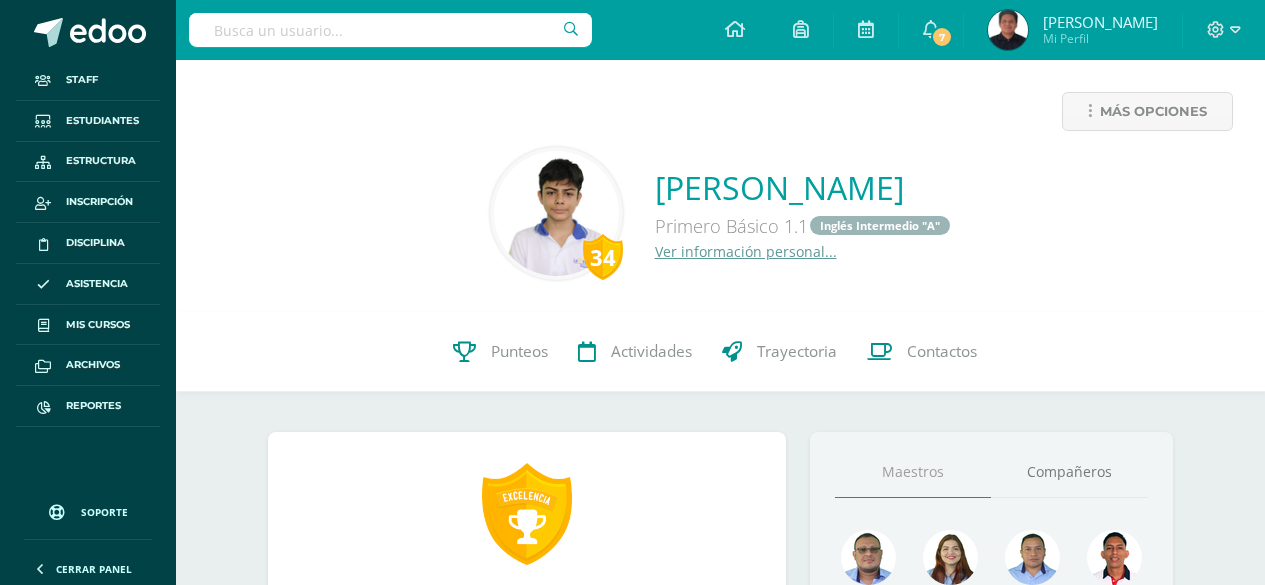 scroll, scrollTop: 0, scrollLeft: 0, axis: both 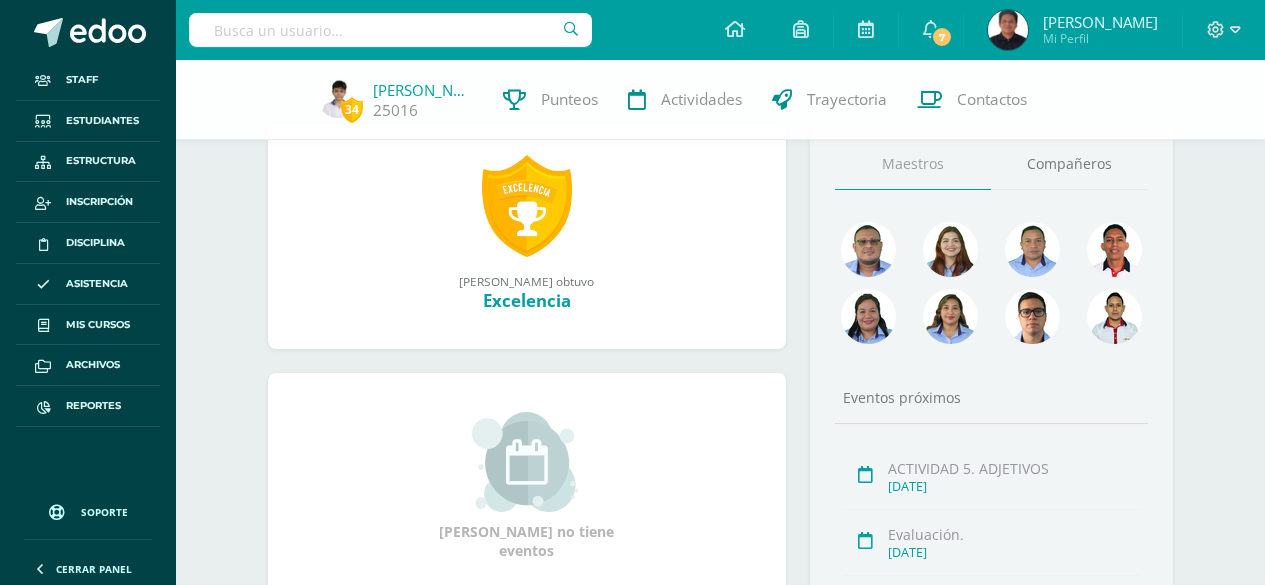 click on "Yamil Eduardo ganó el logro:   Excelencia   Asignado por
Rodolfo Carranza
07 de Julio del 2025
Desasignar
El estudiante presentó un trabajo estupendo, demostrando dominio del tema y cumpliendo con todos los requerimientos presentados por el maestro.
Yamil Eduardo obtuvo
Excelencia" at bounding box center (527, 236) 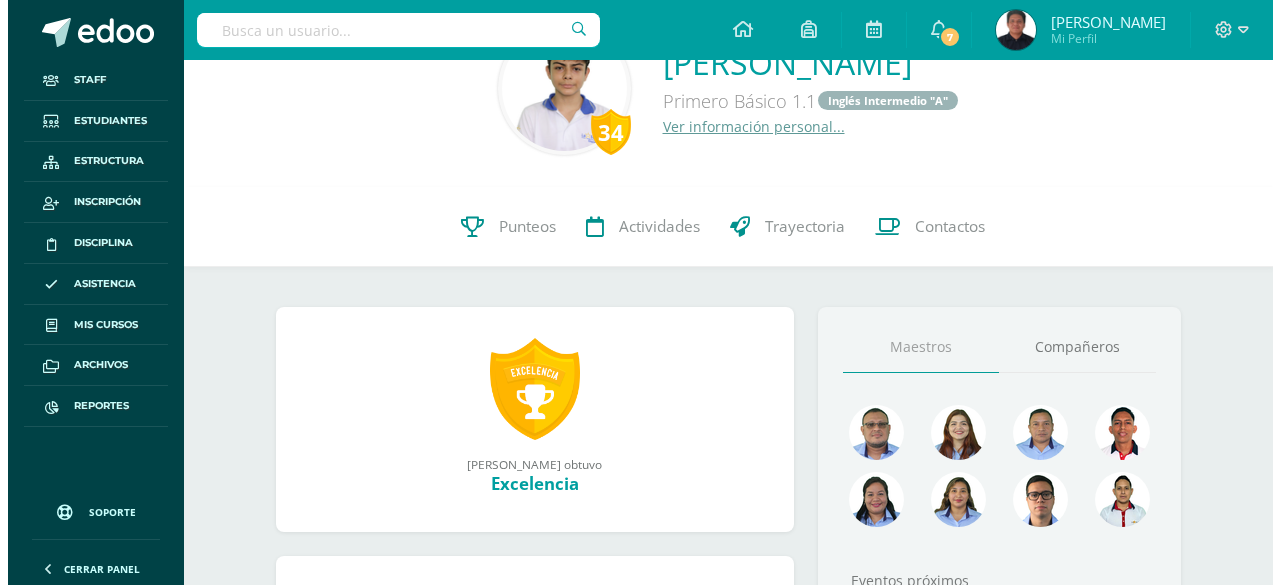 scroll, scrollTop: 100, scrollLeft: 0, axis: vertical 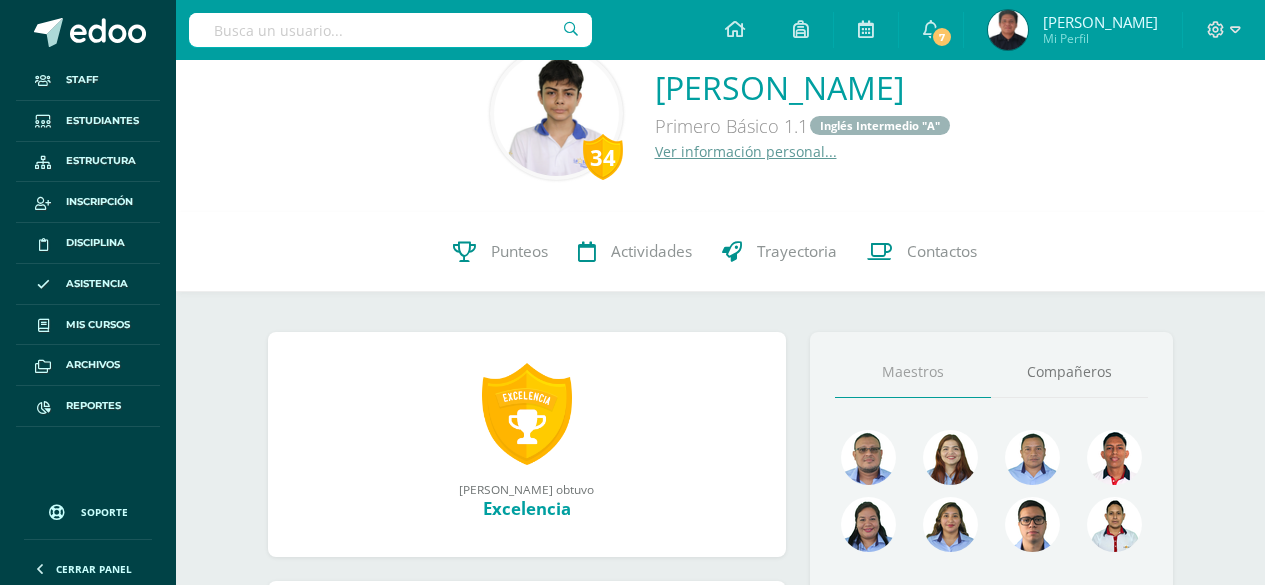 click at bounding box center (527, 414) 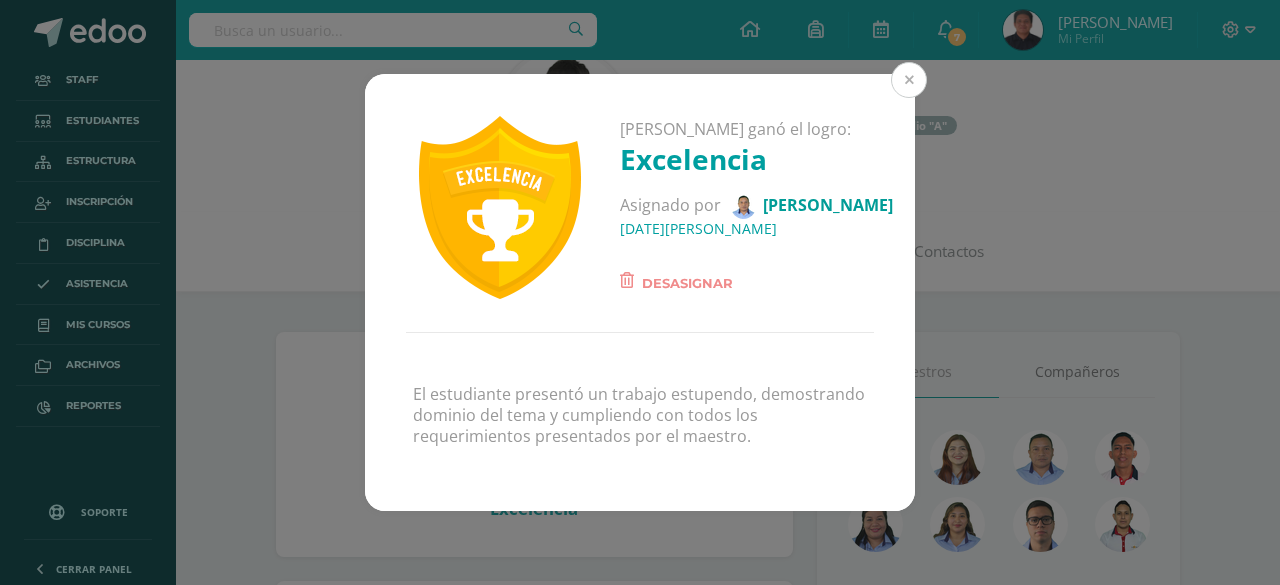 click at bounding box center (909, 80) 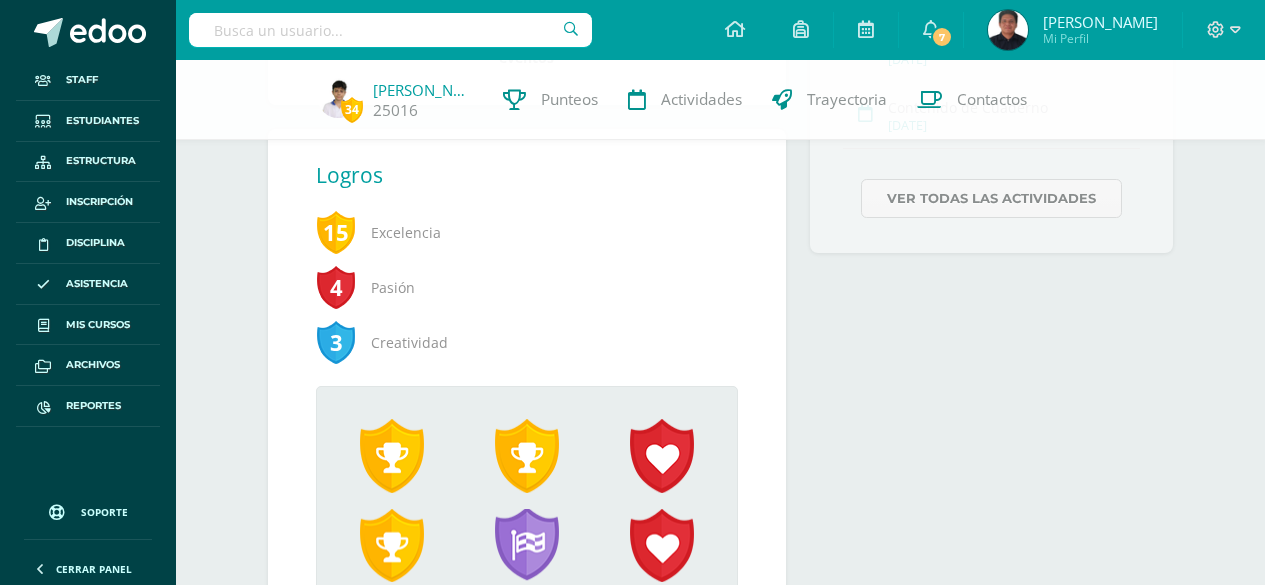 scroll, scrollTop: 800, scrollLeft: 0, axis: vertical 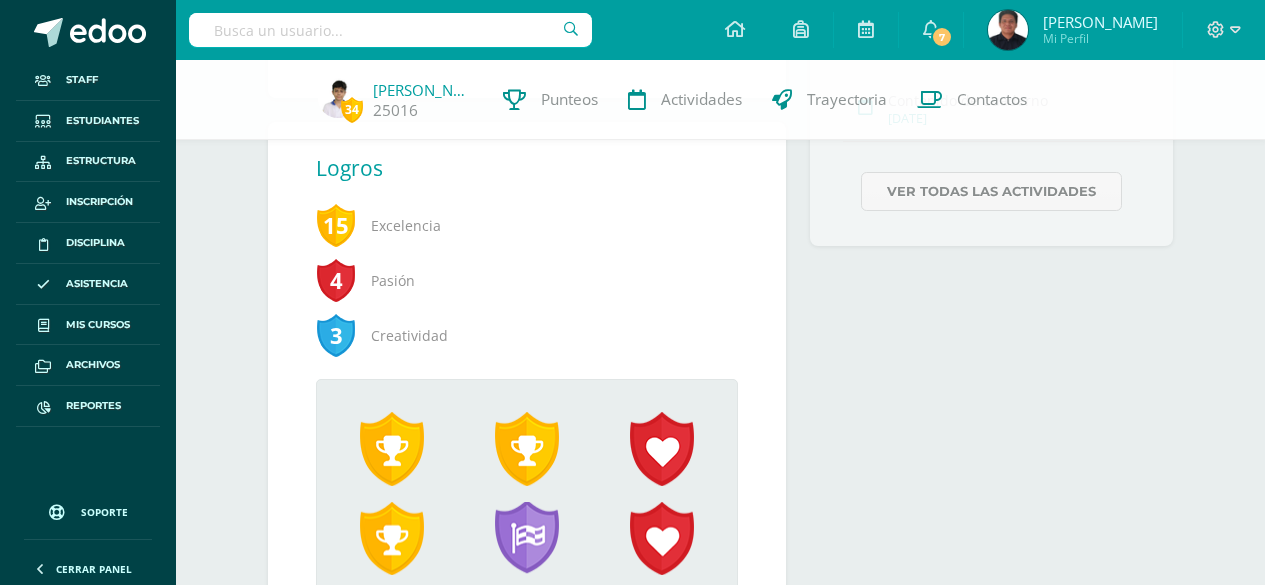 click on "Excelencia" at bounding box center (519, 225) 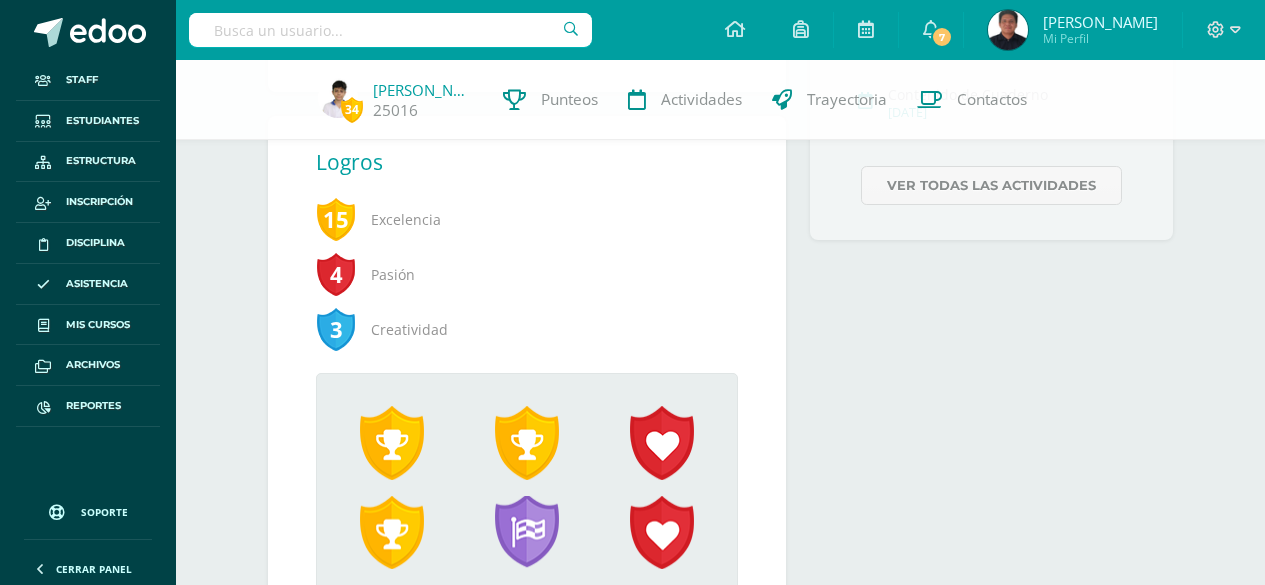 scroll, scrollTop: 914, scrollLeft: 0, axis: vertical 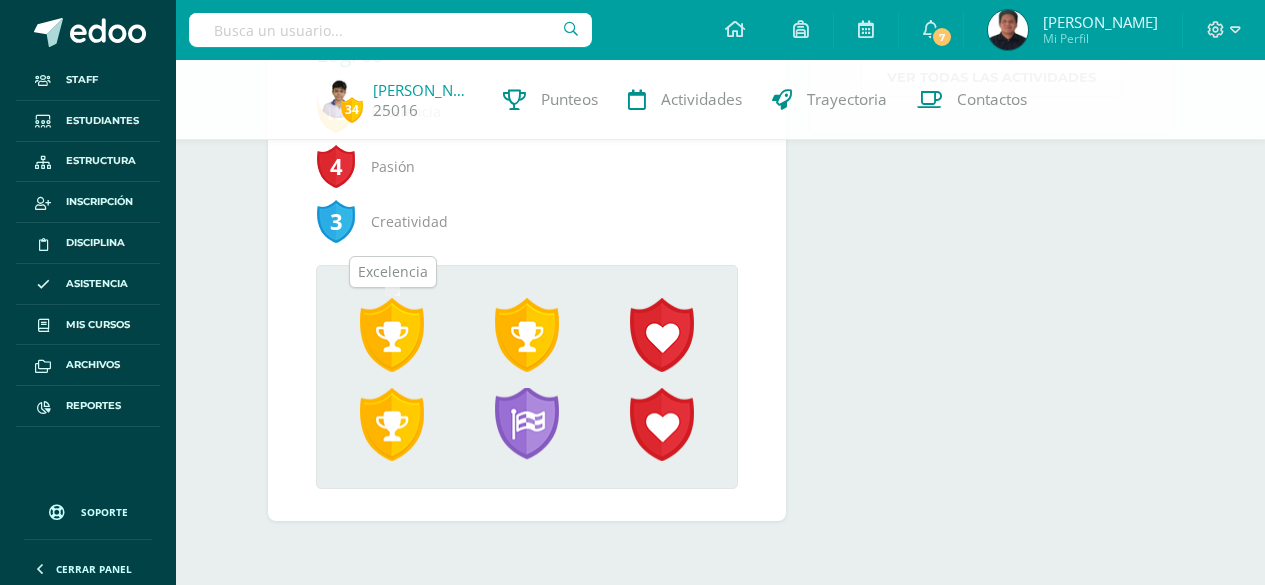 click at bounding box center [392, 335] 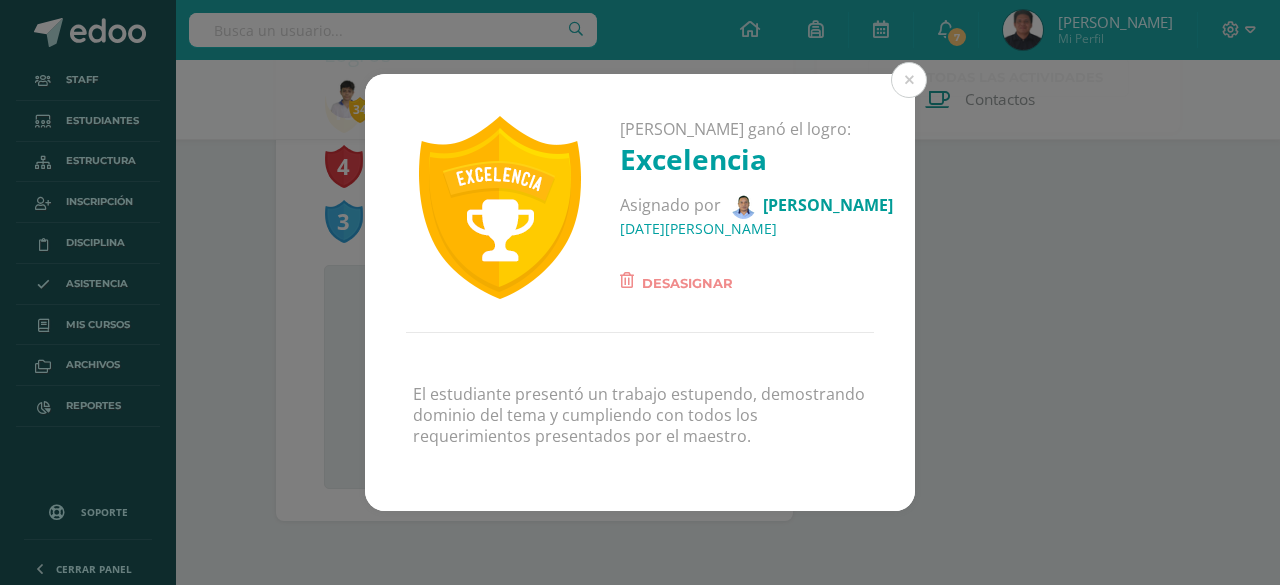 drag, startPoint x: 962, startPoint y: 267, endPoint x: 916, endPoint y: 269, distance: 46.043457 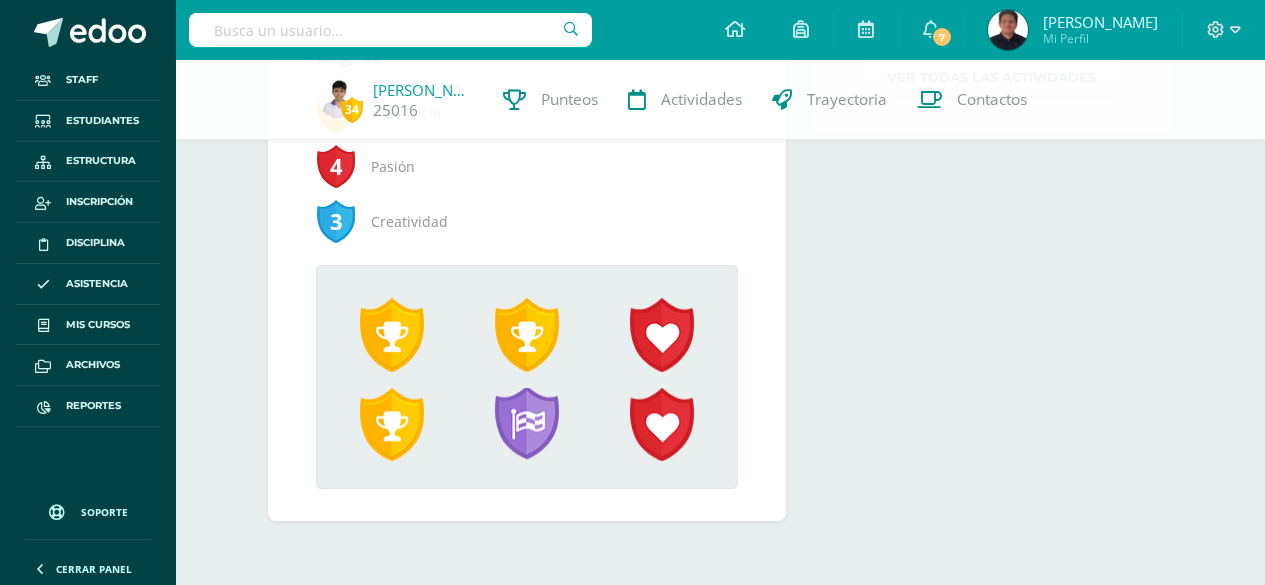 click at bounding box center [527, 335] 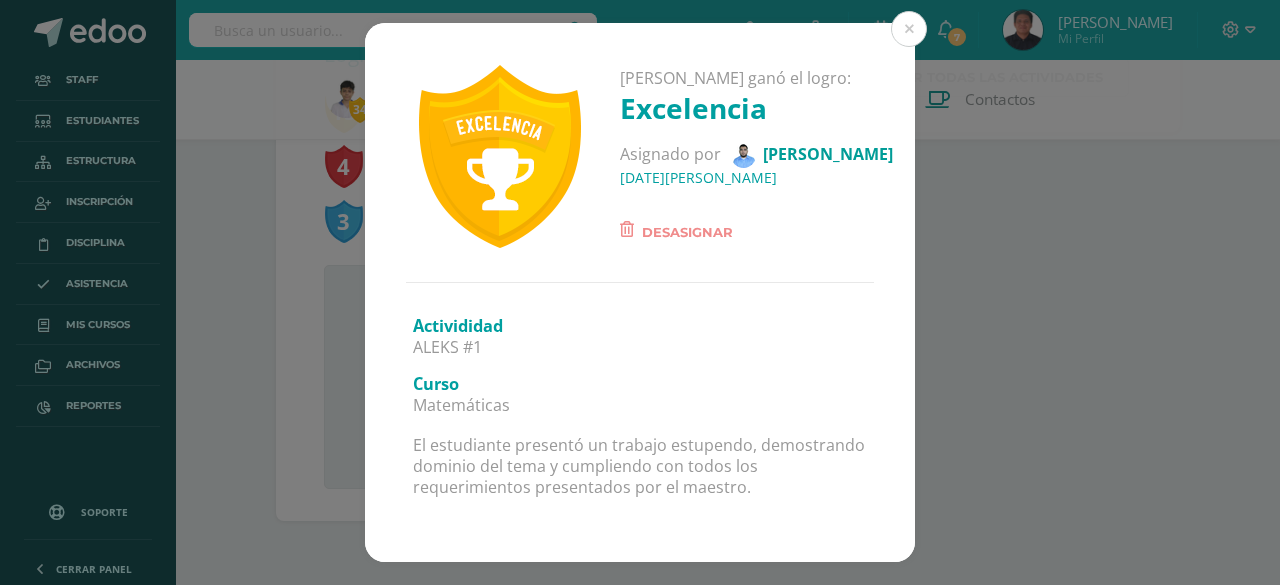 click on "Yamil Eduardo ganó el logro:   Excelencia   Asignado por
Vinicio Vacaro
07 de Julio del 2025
Desasignar Activididad ALEKS #1 Curso Matemáticas
El estudiante presentó un trabajo estupendo, demostrando dominio del tema y cumpliendo con todos los requerimientos presentados por el maestro." at bounding box center (640, 292) 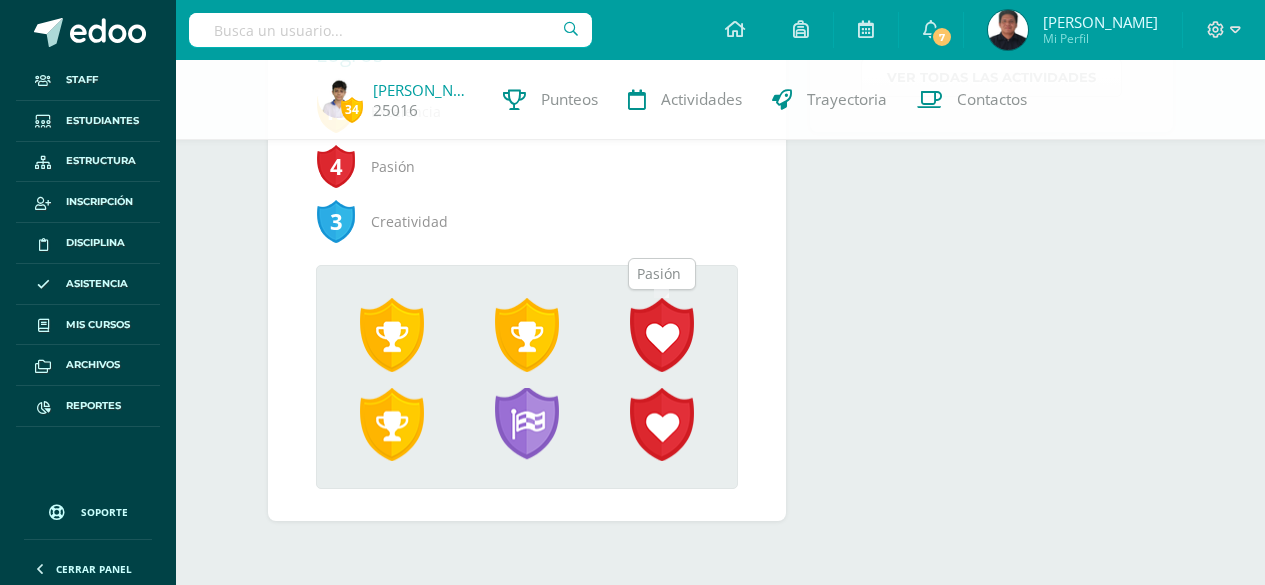 click at bounding box center [662, 335] 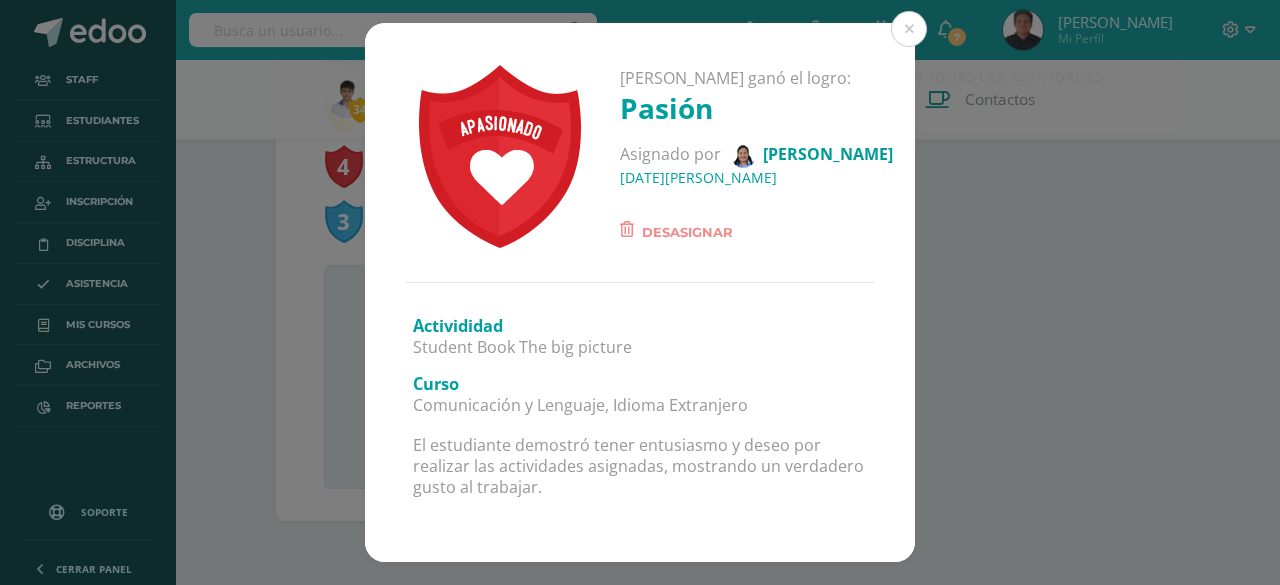 click on "Yamil Eduardo ganó el logro:   Pasión    Asignado por
Indira Camargo
03 de Julio del 2025
Desasignar Activididad Student Book The big picture Curso Comunicación y Lenguaje, Idioma Extranjero
El estudiante demostró tener  entusiasmo  y deseo por realizar las actividades asignadas, mostrando un verdadero gusto al trabajar." at bounding box center (640, 292) 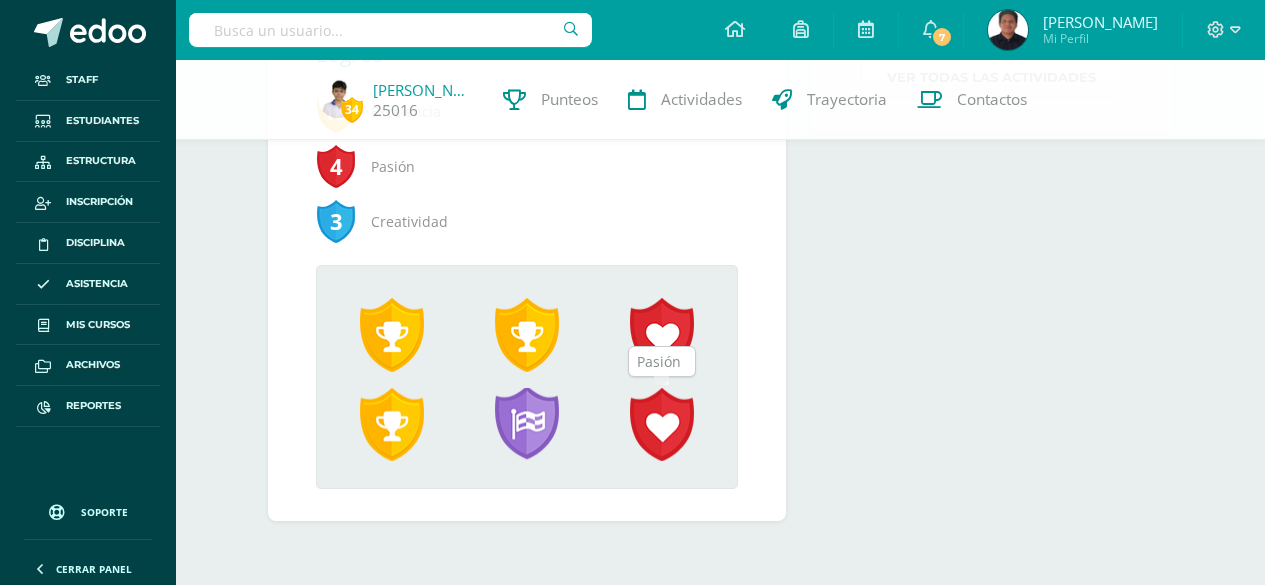 click at bounding box center [662, 425] 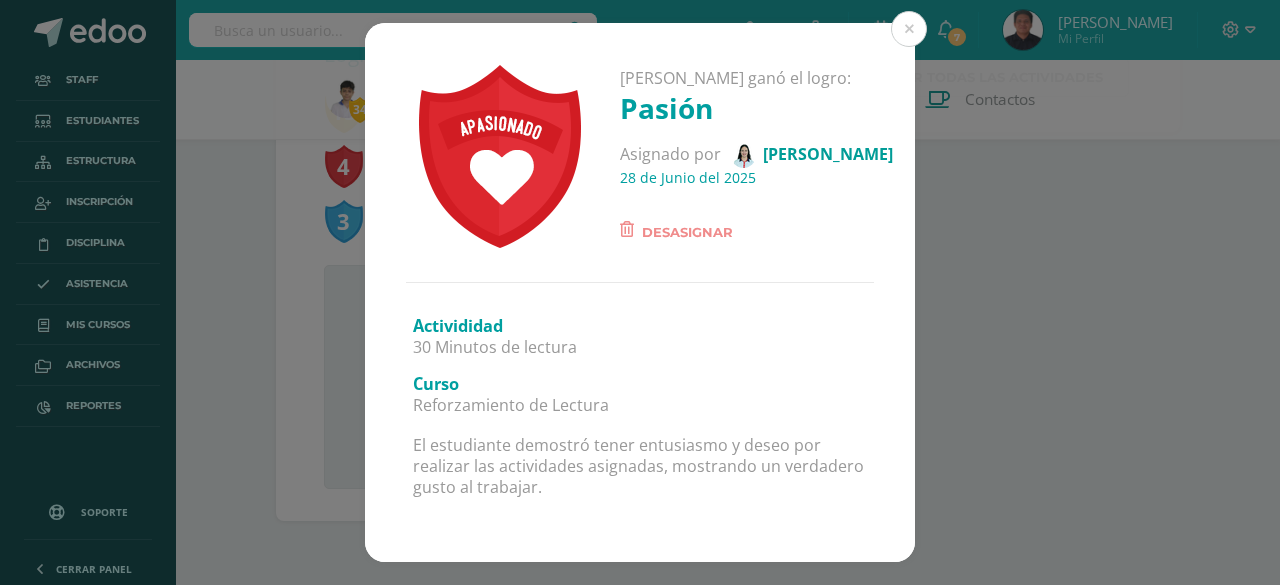 click on "Yamil Eduardo ganó el logro:   Pasión    Asignado por
Luz Vidal
28 de Junio del 2025
Desasignar Activididad 30  Minutos de lectura Curso Reforzamiento de Lectura
El estudiante demostró tener  entusiasmo  y deseo por realizar las actividades asignadas, mostrando un verdadero gusto al trabajar." at bounding box center (640, 292) 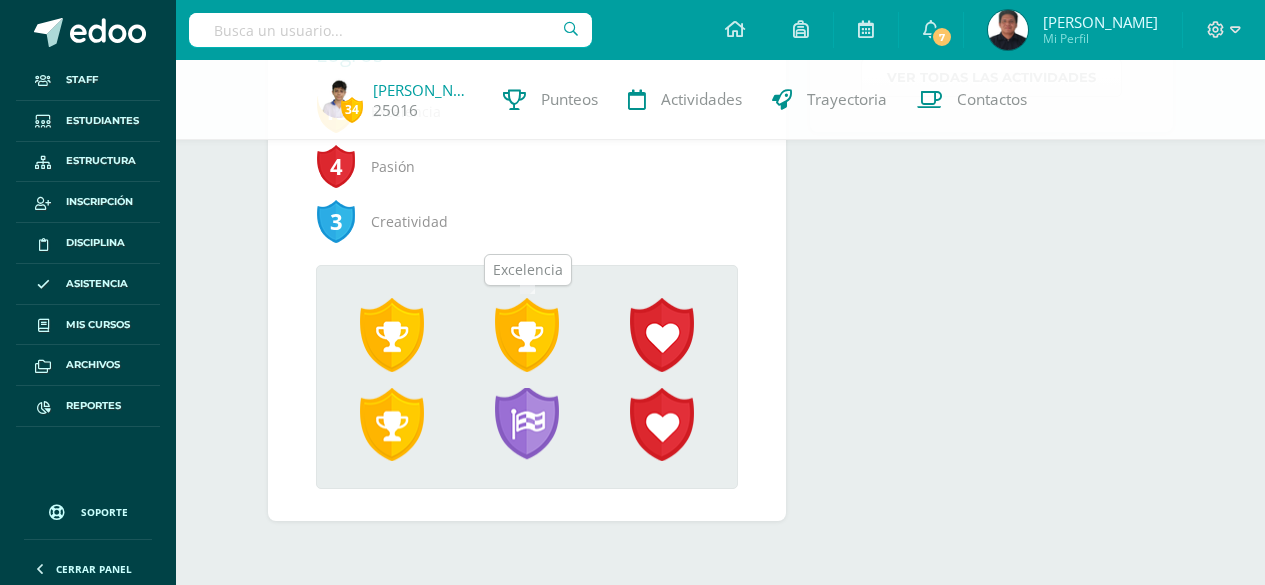 click at bounding box center [527, 335] 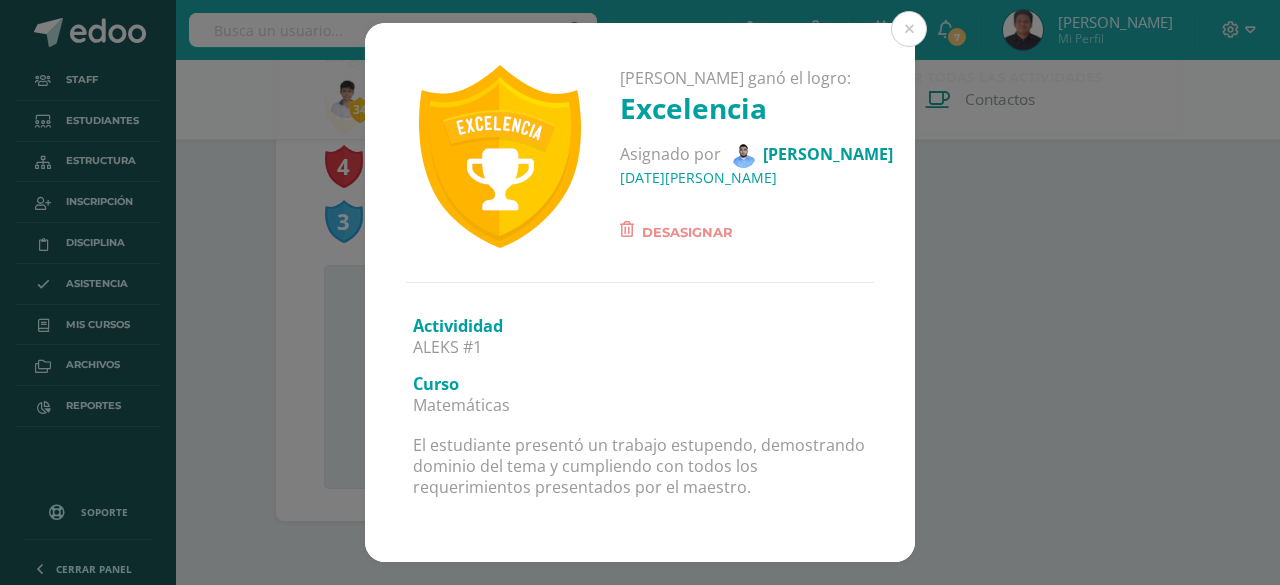 click on "Yamil Eduardo ganó el logro:   Excelencia   Asignado por
Vinicio Vacaro
07 de Julio del 2025
Desasignar Activididad ALEKS #1 Curso Matemáticas
El estudiante presentó un trabajo estupendo, demostrando dominio del tema y cumpliendo con todos los requerimientos presentados por el maestro." at bounding box center (640, 292) 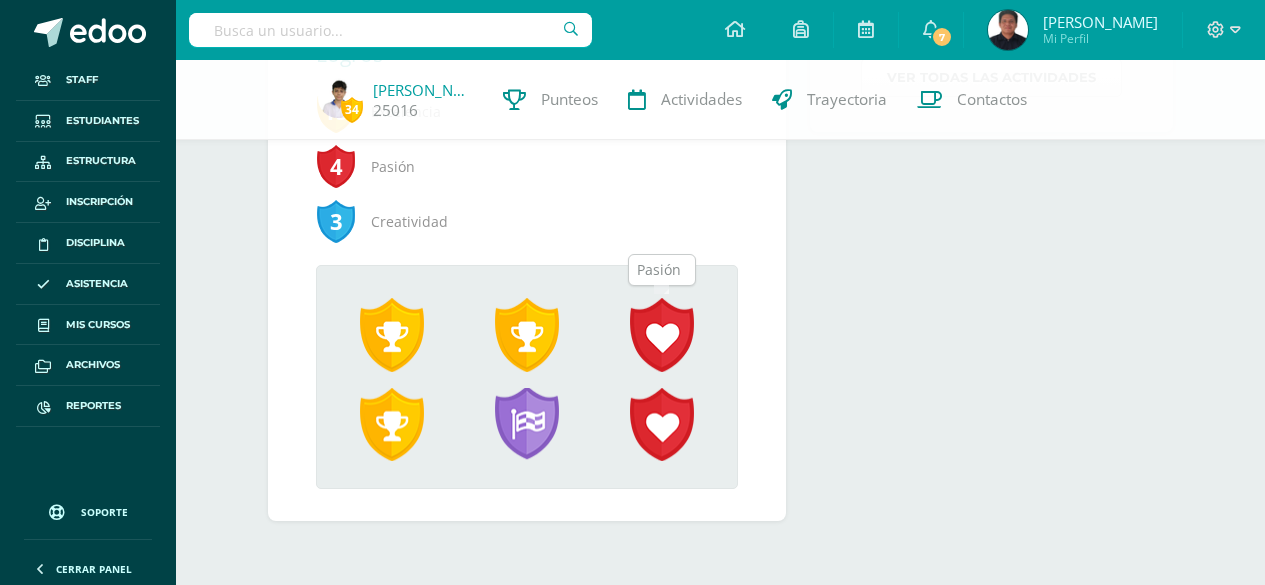 click at bounding box center (662, 335) 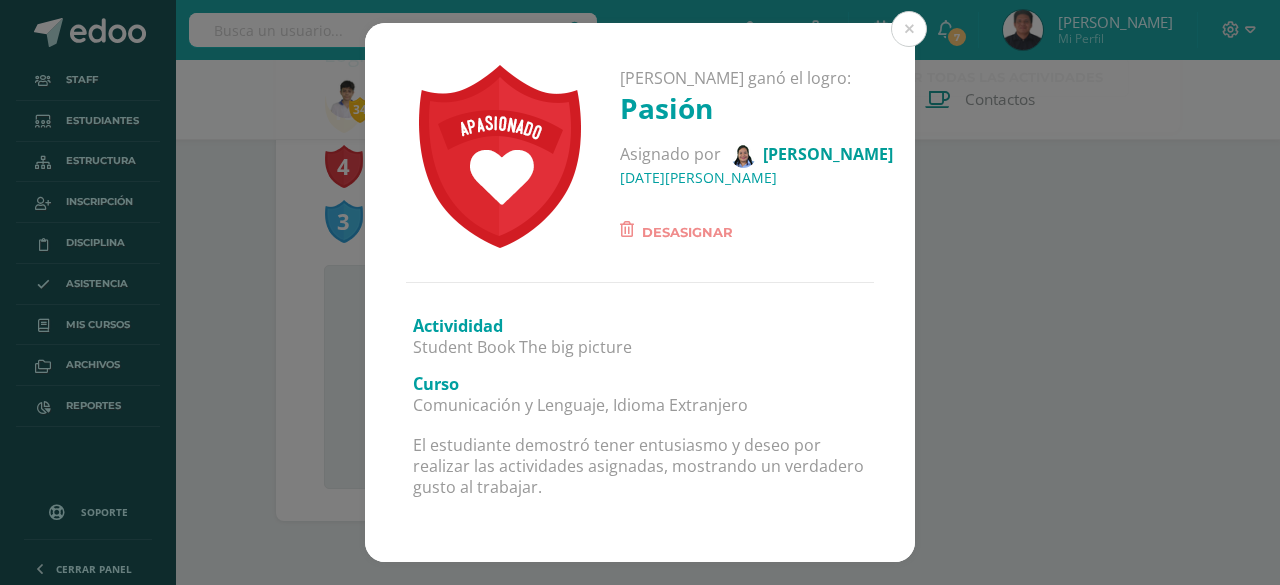 click on "Yamil Eduardo ganó el logro:   Pasión    Asignado por
Indira Camargo
03 de Julio del 2025
Desasignar Activididad Student Book The big picture Curso Comunicación y Lenguaje, Idioma Extranjero
El estudiante demostró tener  entusiasmo  y deseo por realizar las actividades asignadas, mostrando un verdadero gusto al trabajar." at bounding box center (640, 292) 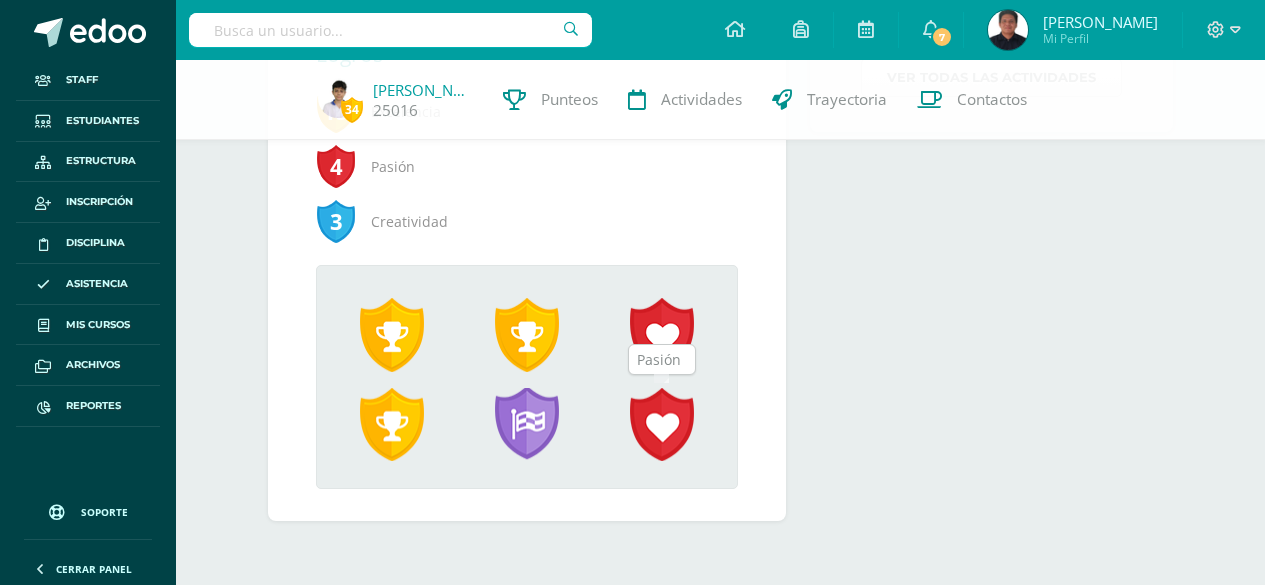click at bounding box center (662, 425) 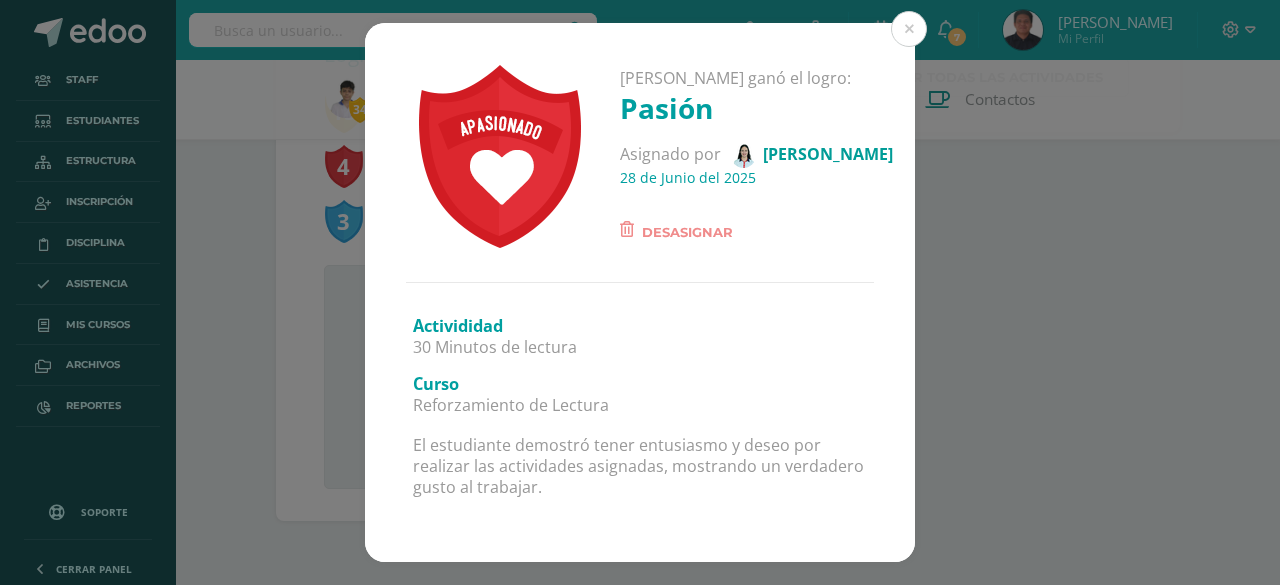 click on "Yamil Eduardo ganó el logro:   Pasión    Asignado por
Luz Vidal
28 de Junio del 2025
Desasignar Activididad 30  Minutos de lectura Curso Reforzamiento de Lectura
El estudiante demostró tener  entusiasmo  y deseo por realizar las actividades asignadas, mostrando un verdadero gusto al trabajar." at bounding box center (640, 292) 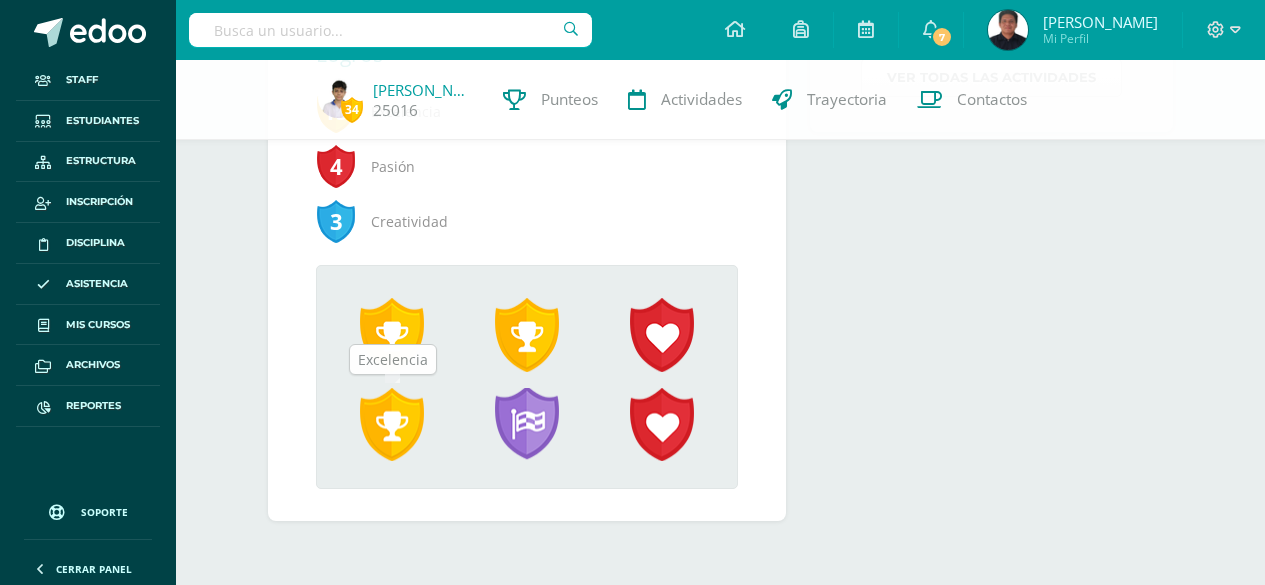click at bounding box center (392, 425) 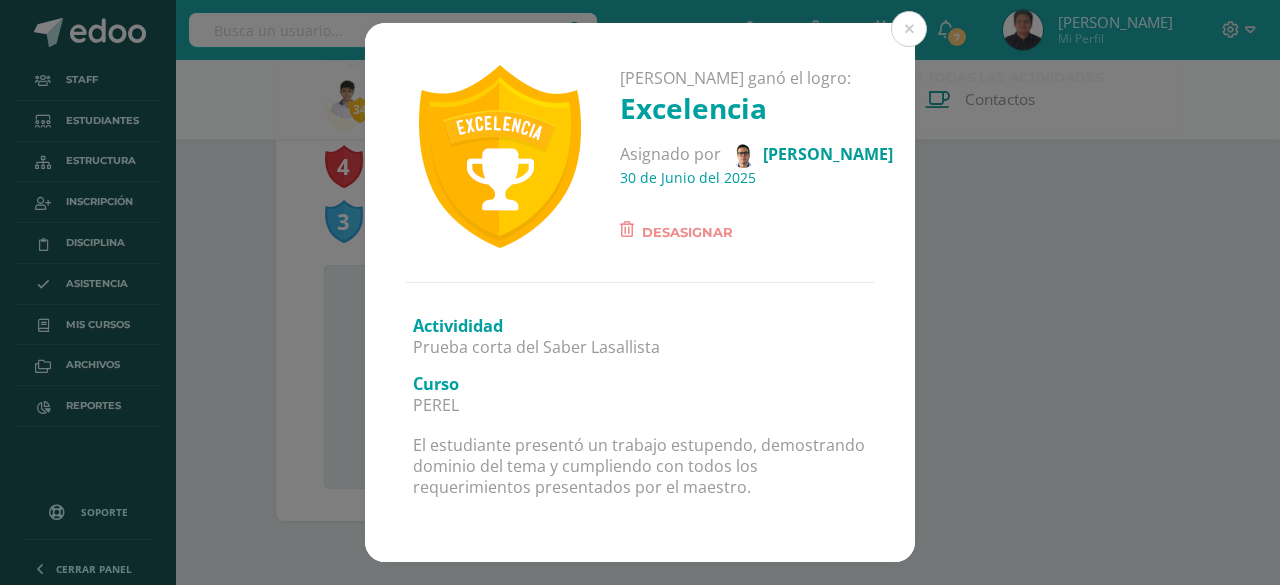 click on "Yamil Eduardo ganó el logro:   Excelencia   Asignado por
Julio Villatoro
30 de Junio del 2025
Desasignar Activididad Prueba corta del Saber Lasallista Curso PEREL
El estudiante presentó un trabajo estupendo, demostrando dominio del tema y cumpliendo con todos los requerimientos presentados por el maestro." at bounding box center (640, 292) 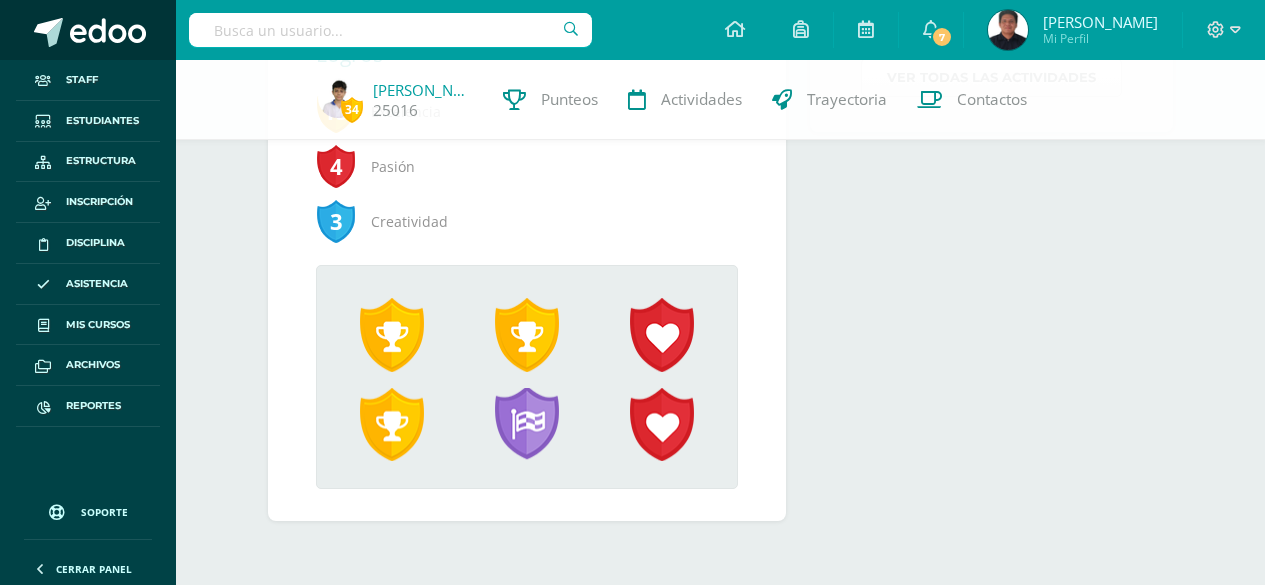 scroll, scrollTop: 314, scrollLeft: 0, axis: vertical 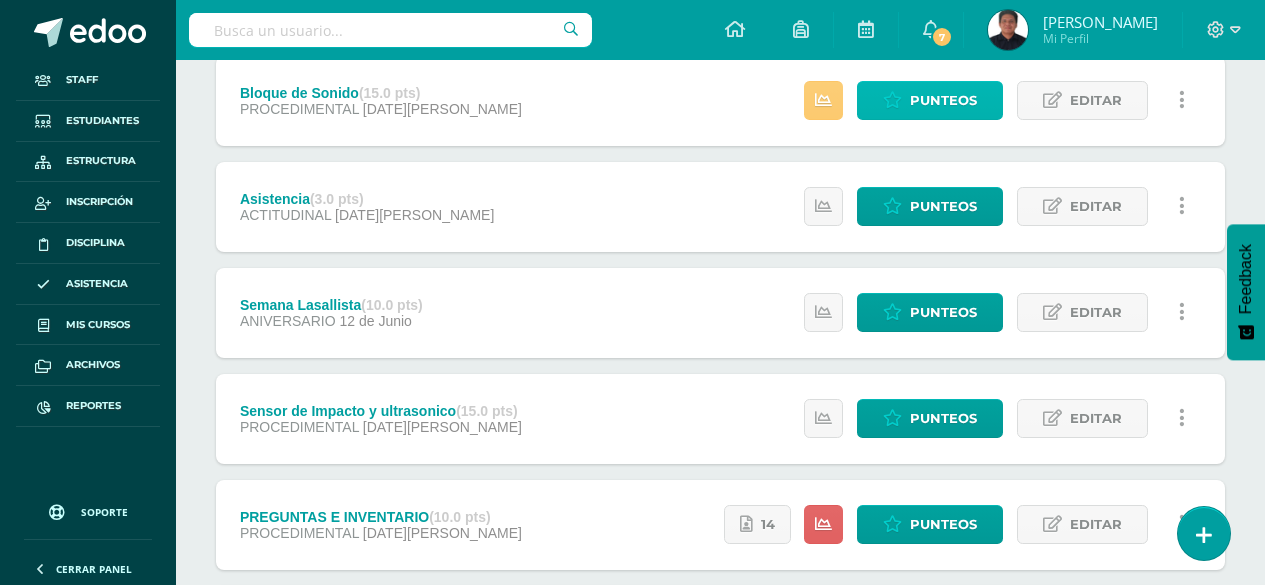 click on "Punteos" at bounding box center [943, 100] 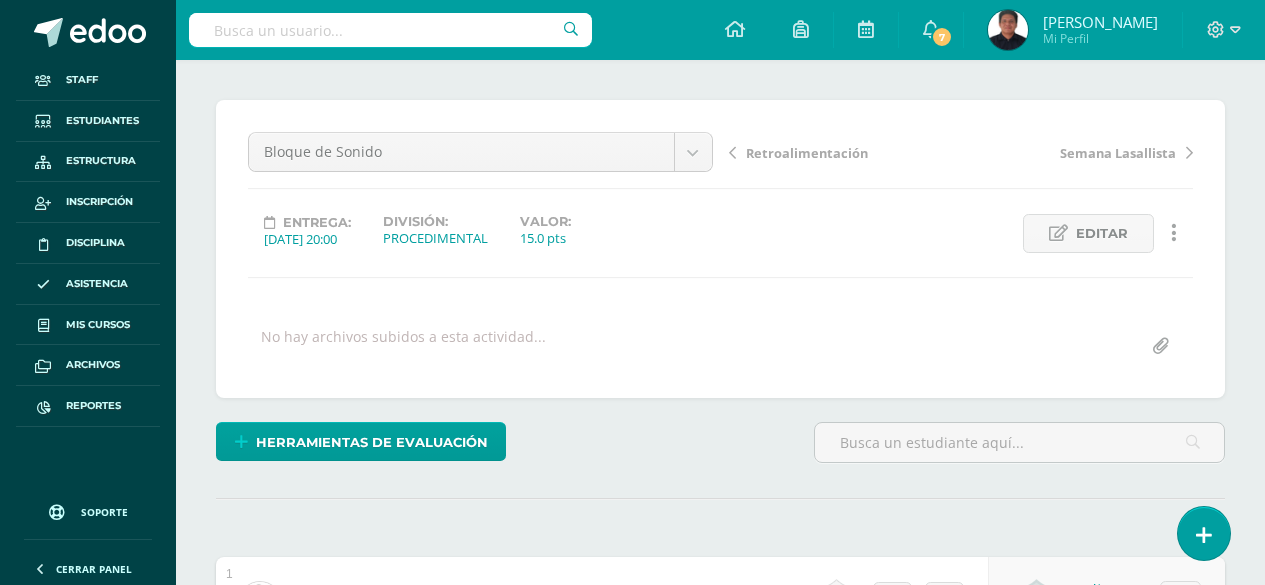 scroll, scrollTop: 0, scrollLeft: 0, axis: both 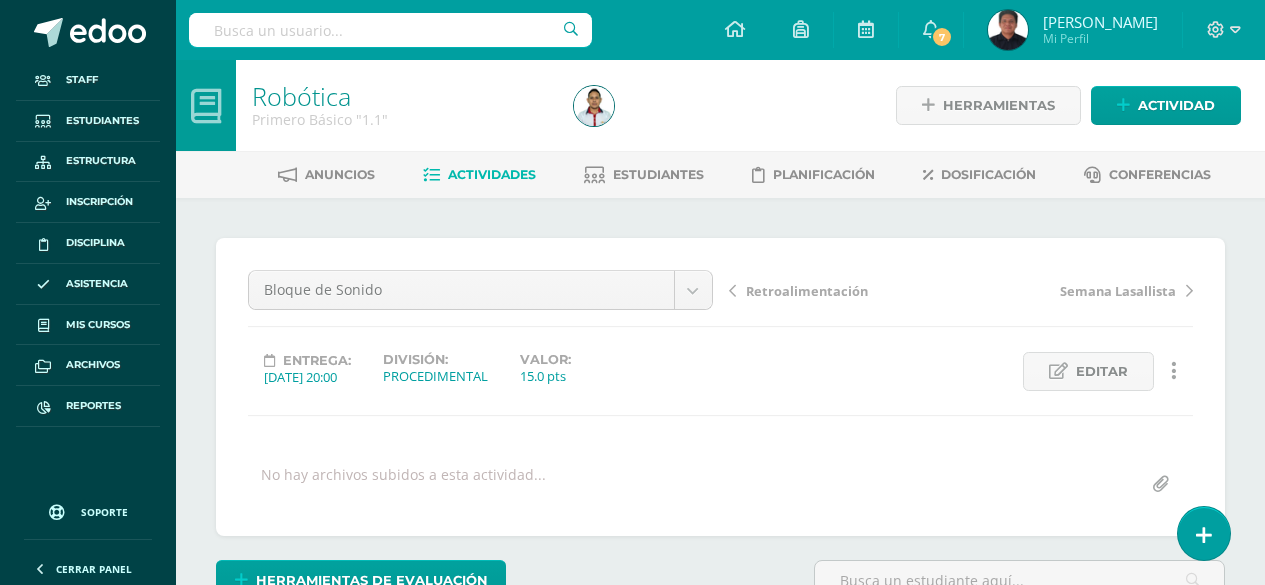 click on "Actividades" at bounding box center [492, 174] 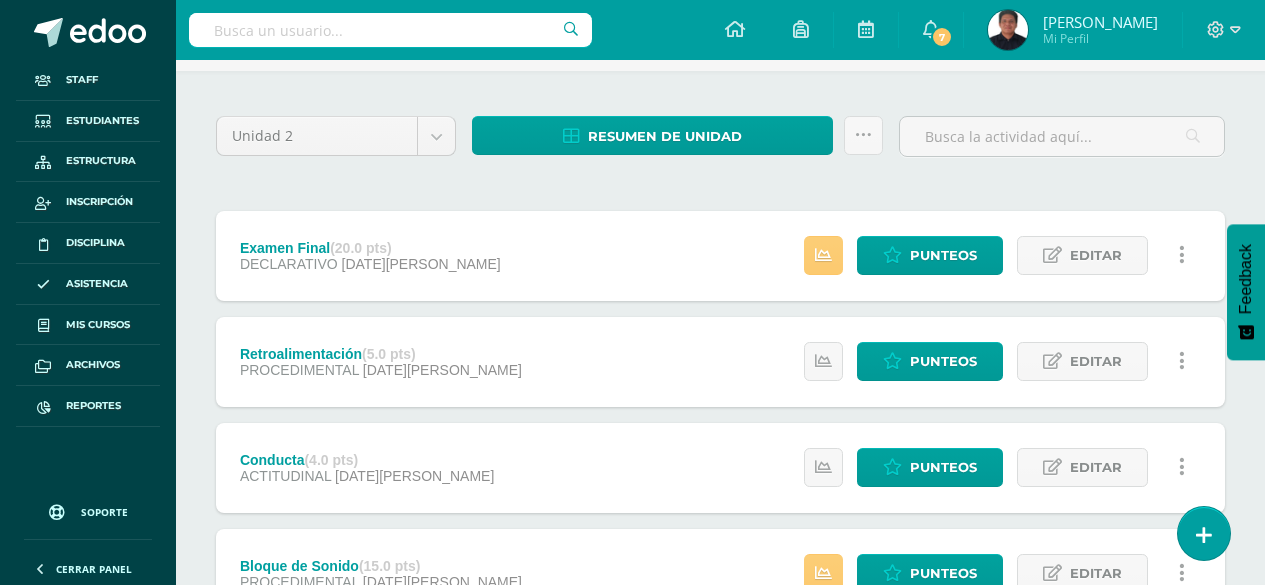 scroll, scrollTop: 0, scrollLeft: 0, axis: both 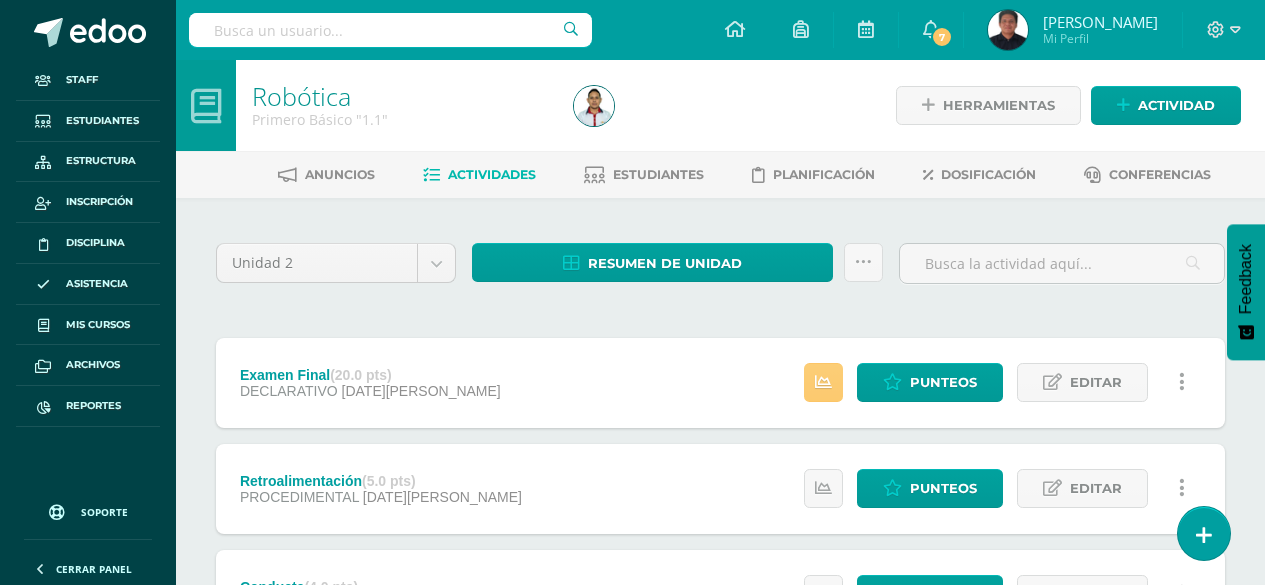 click at bounding box center (390, 30) 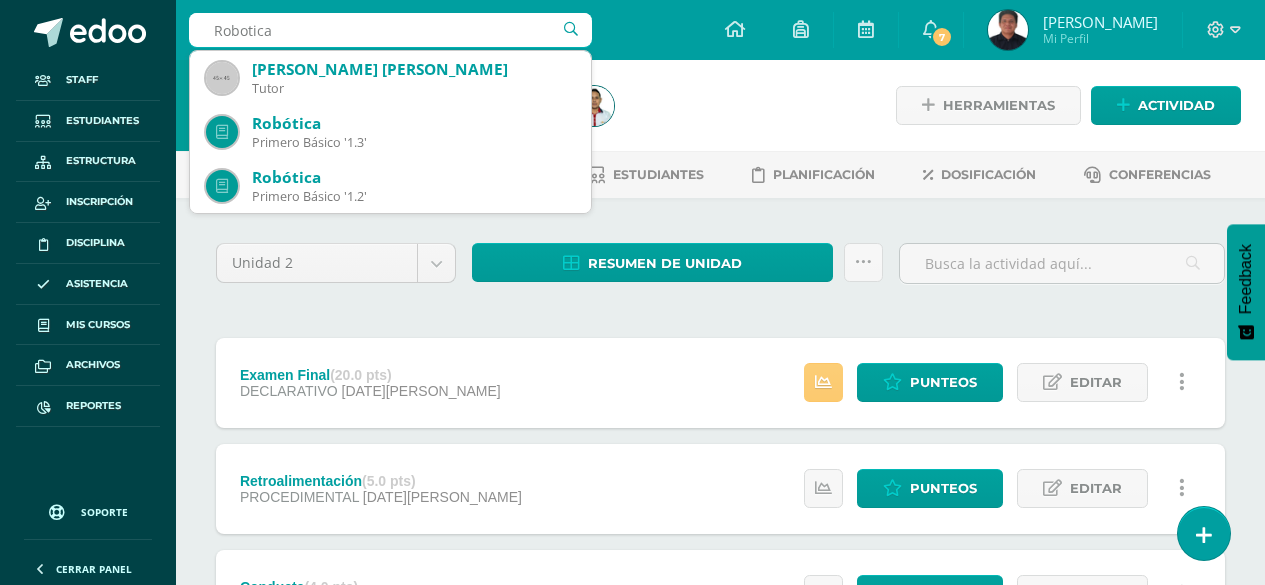 type on "Robotica" 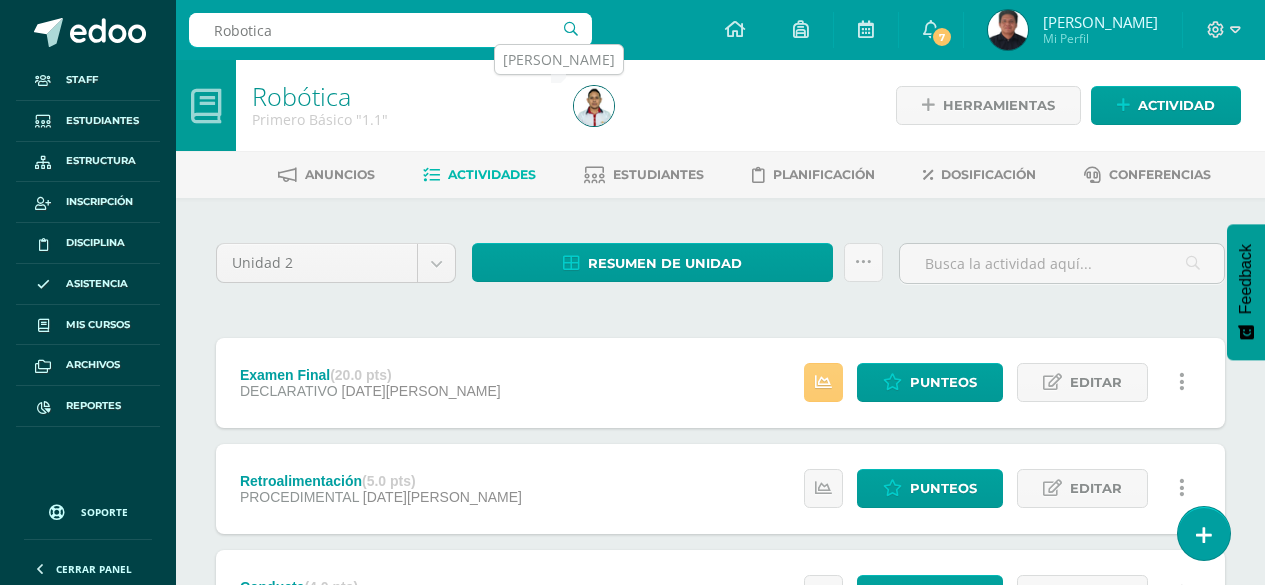 click at bounding box center [594, 106] 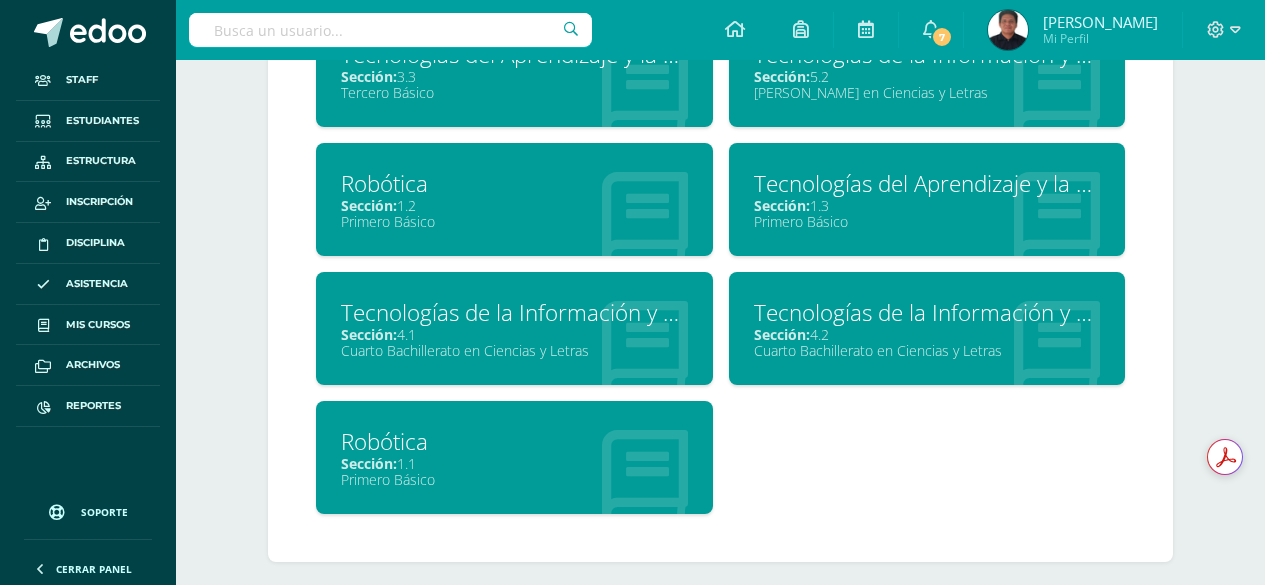scroll, scrollTop: 1326, scrollLeft: 0, axis: vertical 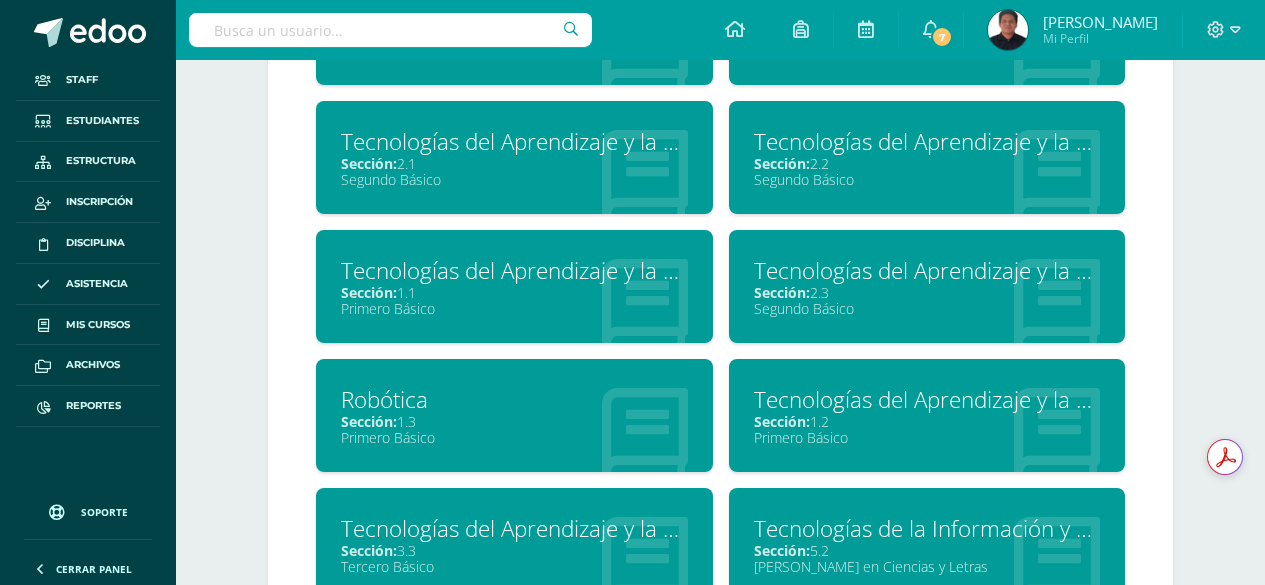 click on "Robótica" at bounding box center (514, 399) 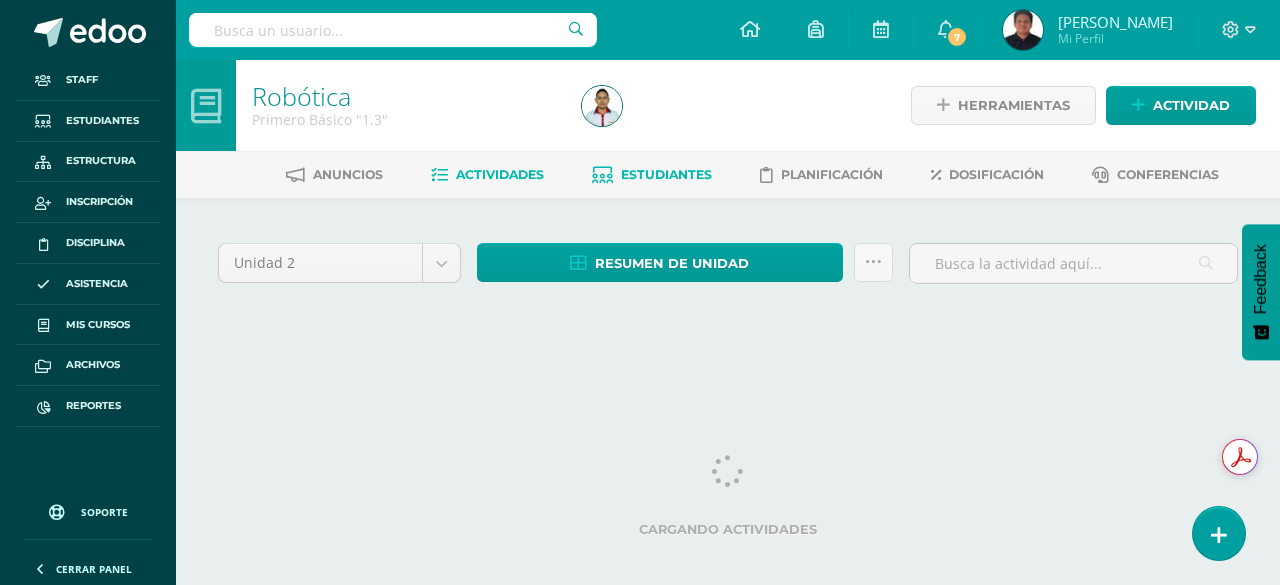 scroll, scrollTop: 0, scrollLeft: 0, axis: both 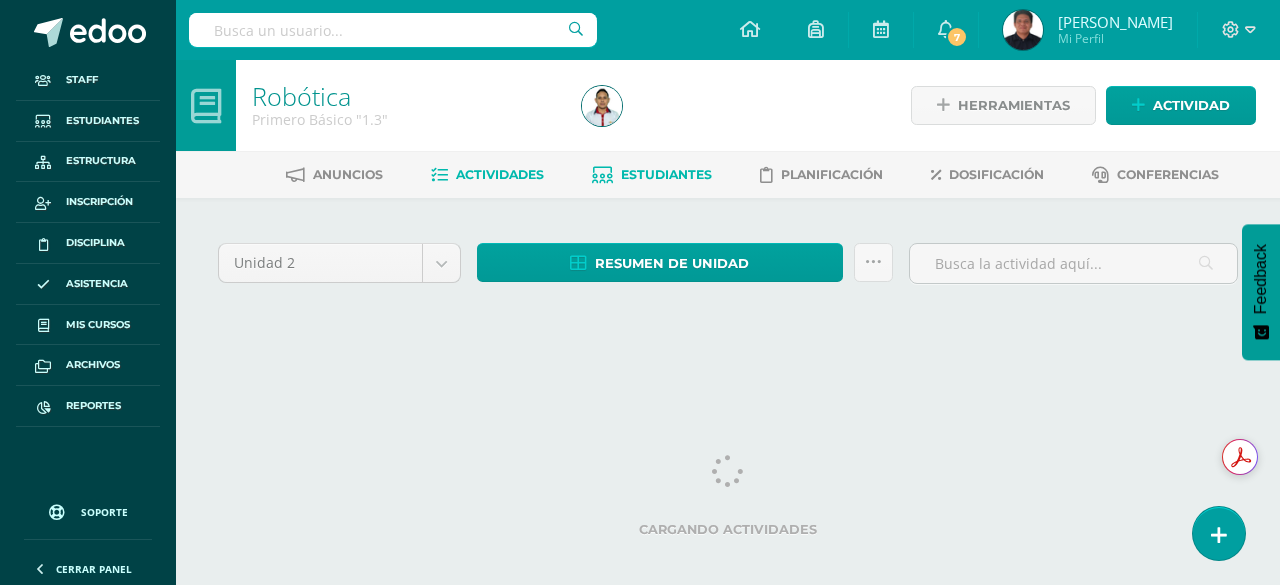 click on "Estudiantes" at bounding box center [666, 174] 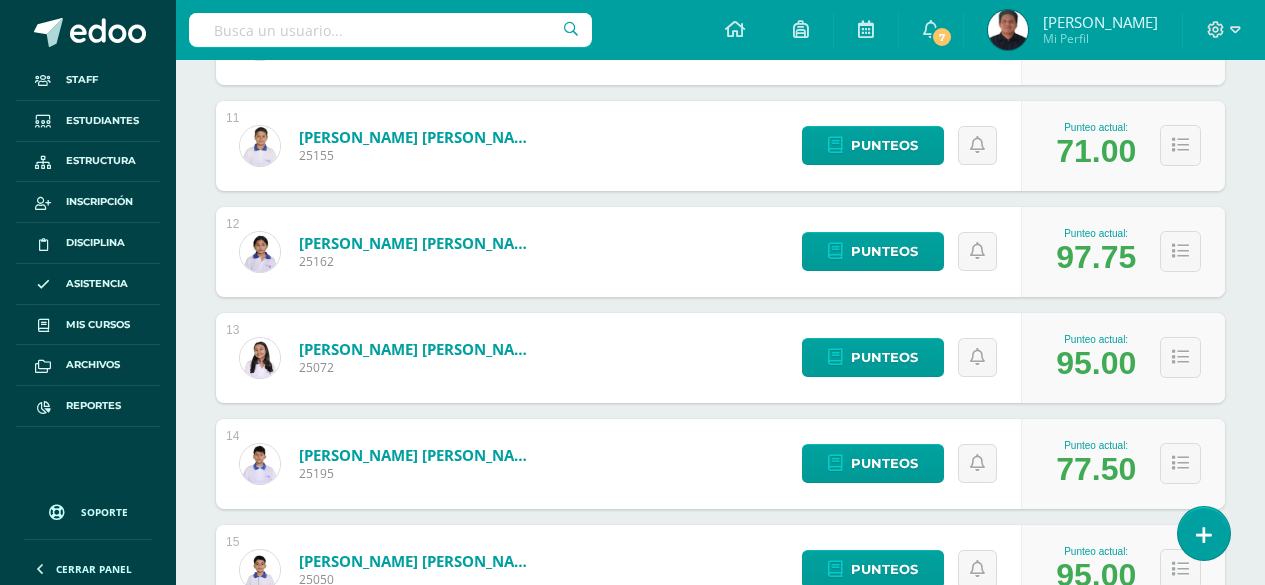 scroll, scrollTop: 1720, scrollLeft: 0, axis: vertical 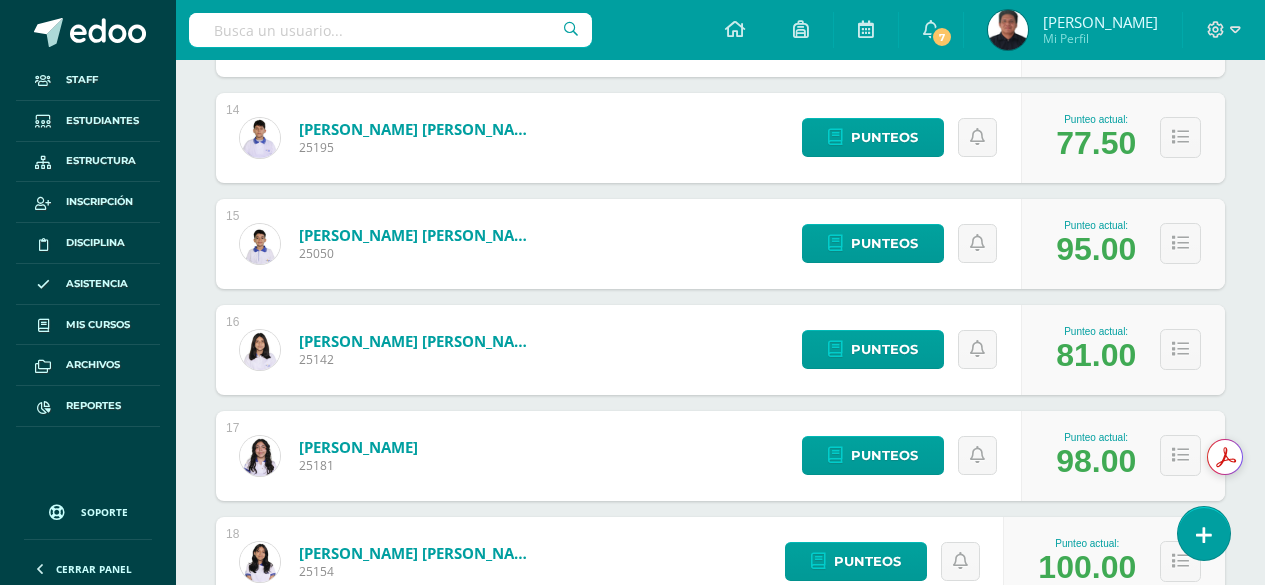 drag, startPoint x: 1048, startPoint y: 351, endPoint x: 1140, endPoint y: 347, distance: 92.086914 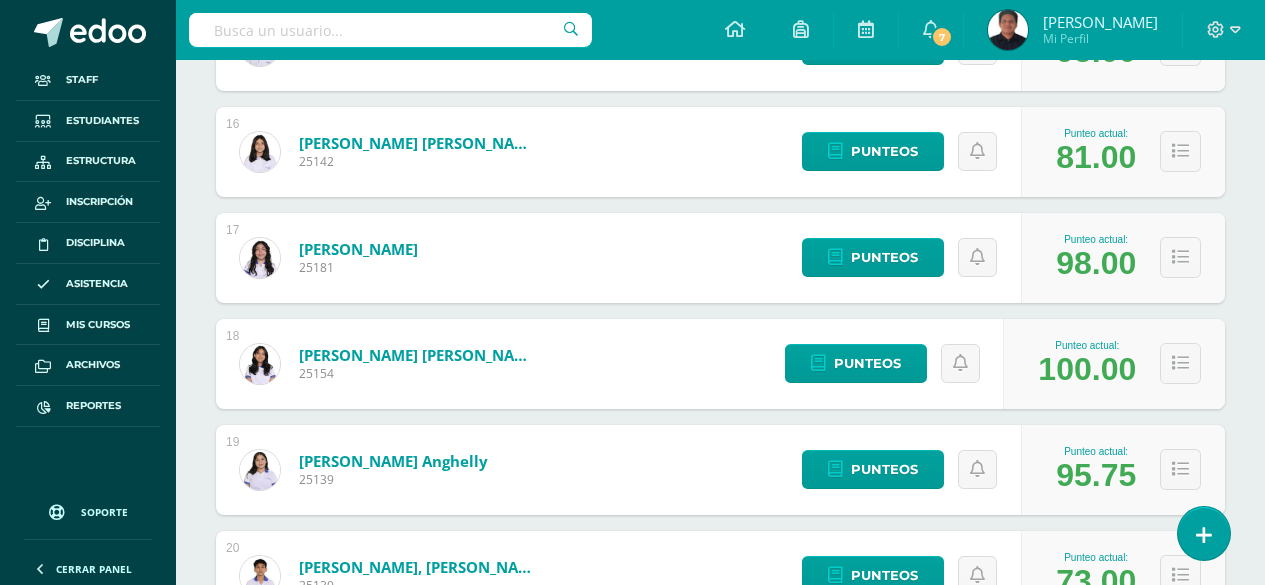 scroll, scrollTop: 1920, scrollLeft: 0, axis: vertical 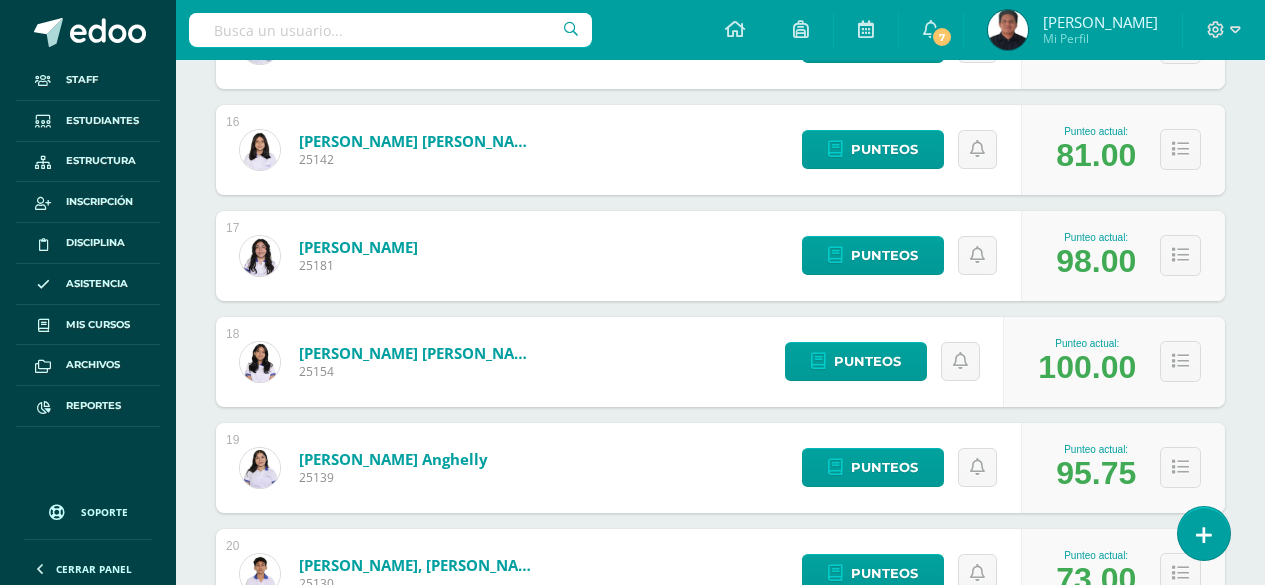 drag, startPoint x: 1049, startPoint y: 262, endPoint x: 1140, endPoint y: 265, distance: 91.04944 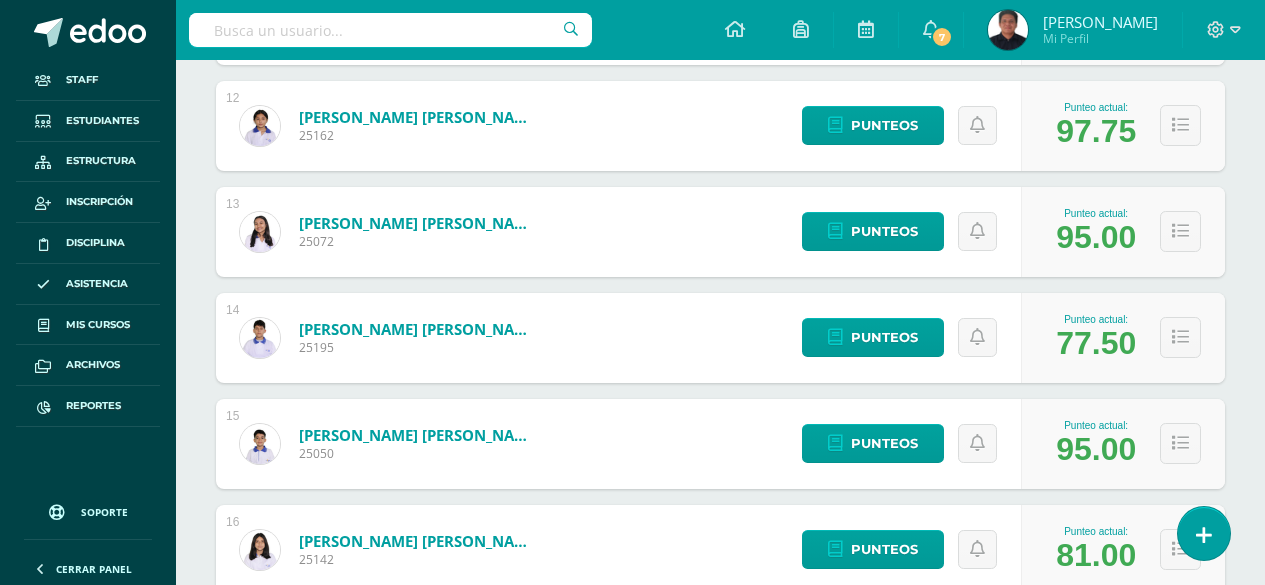 scroll, scrollTop: 1620, scrollLeft: 0, axis: vertical 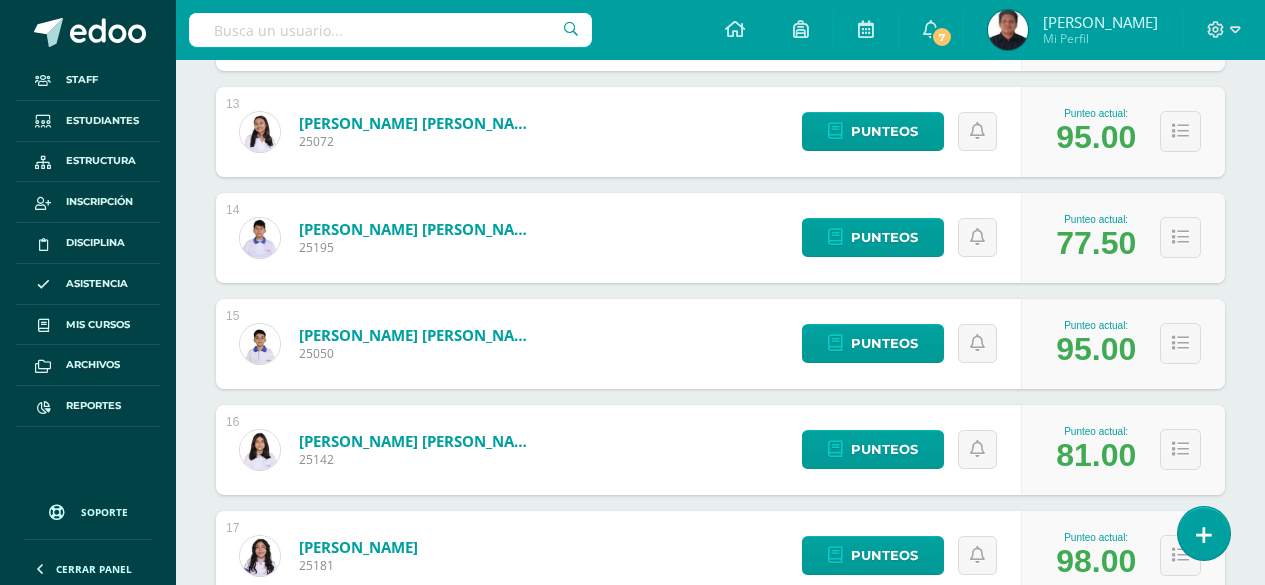drag, startPoint x: 1049, startPoint y: 242, endPoint x: 1137, endPoint y: 234, distance: 88.362885 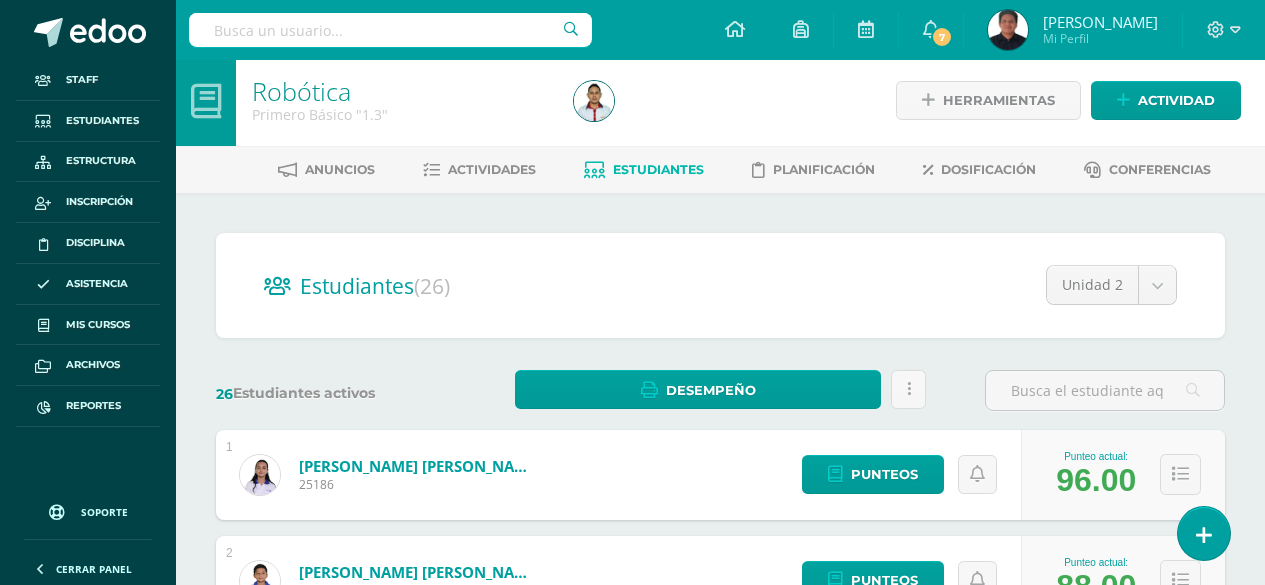 scroll, scrollTop: 0, scrollLeft: 0, axis: both 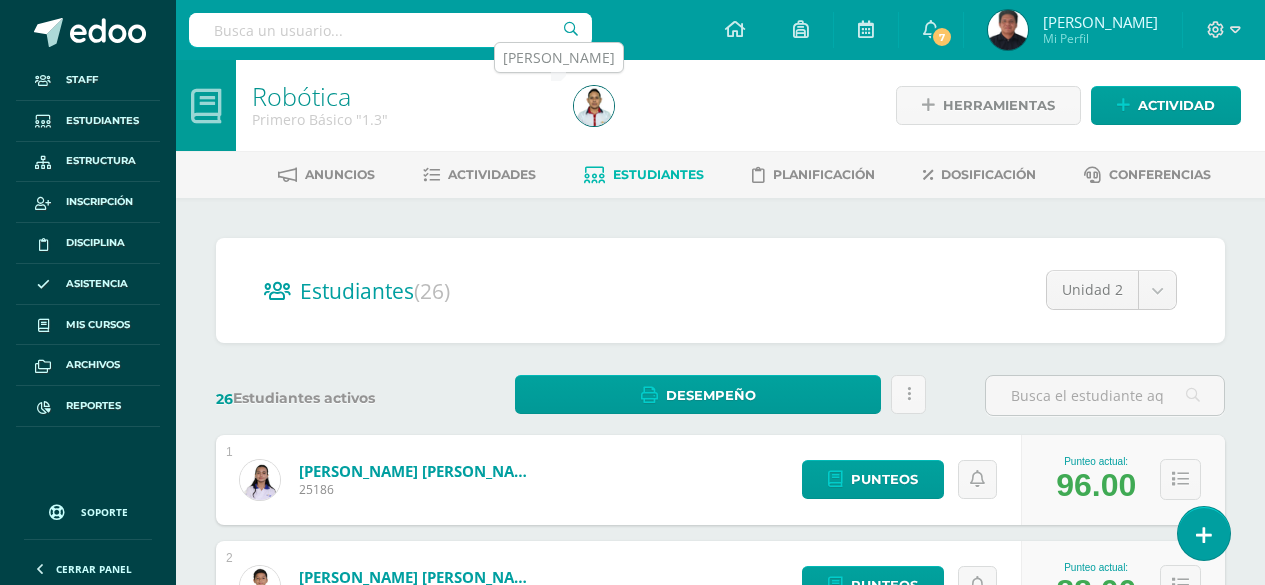 click at bounding box center (594, 106) 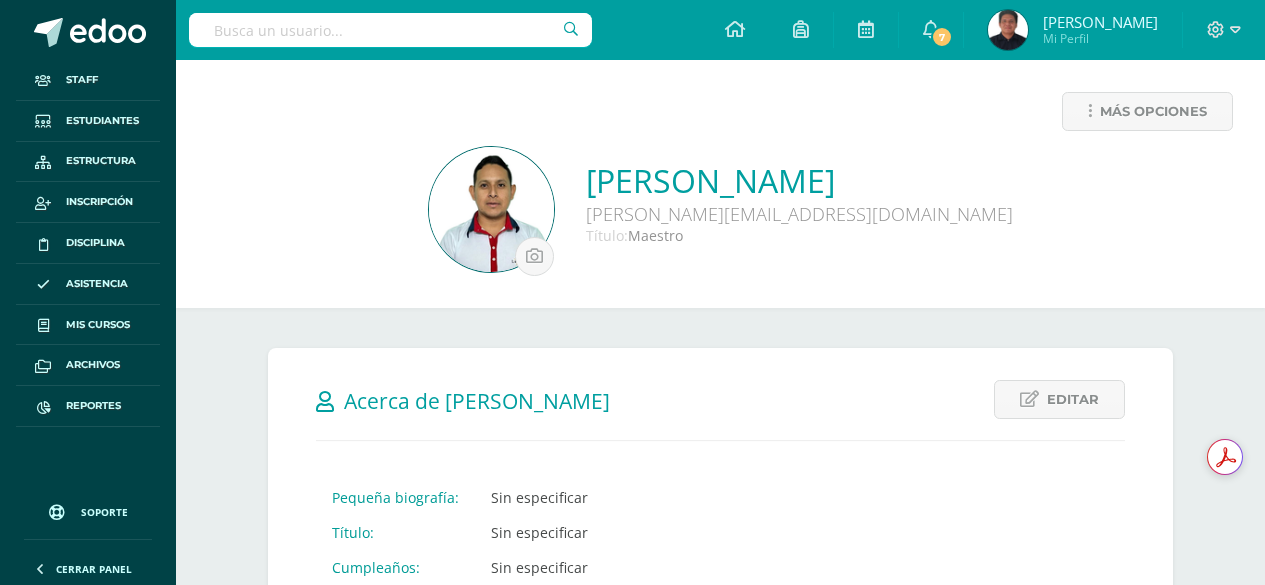 scroll, scrollTop: 0, scrollLeft: 0, axis: both 